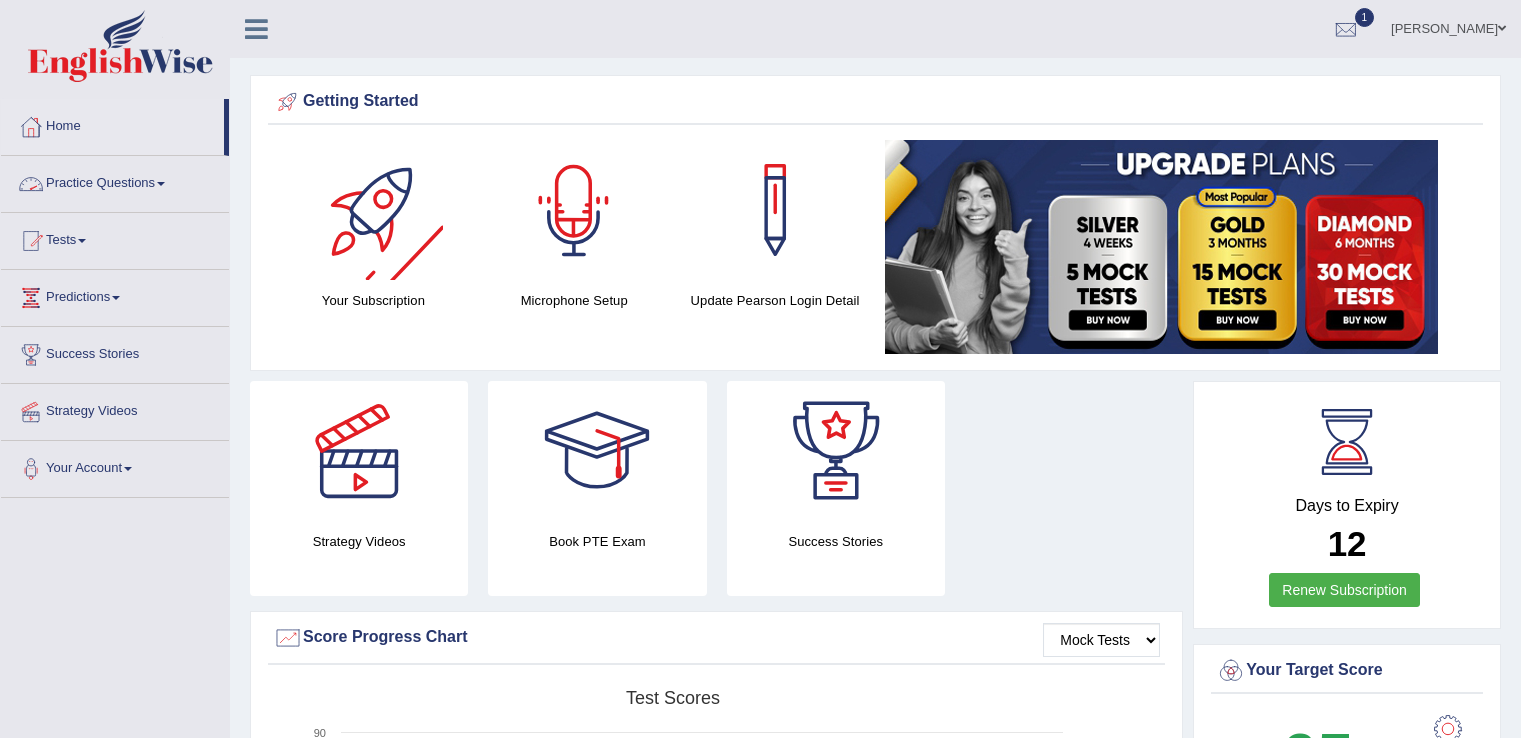 scroll, scrollTop: 280, scrollLeft: 0, axis: vertical 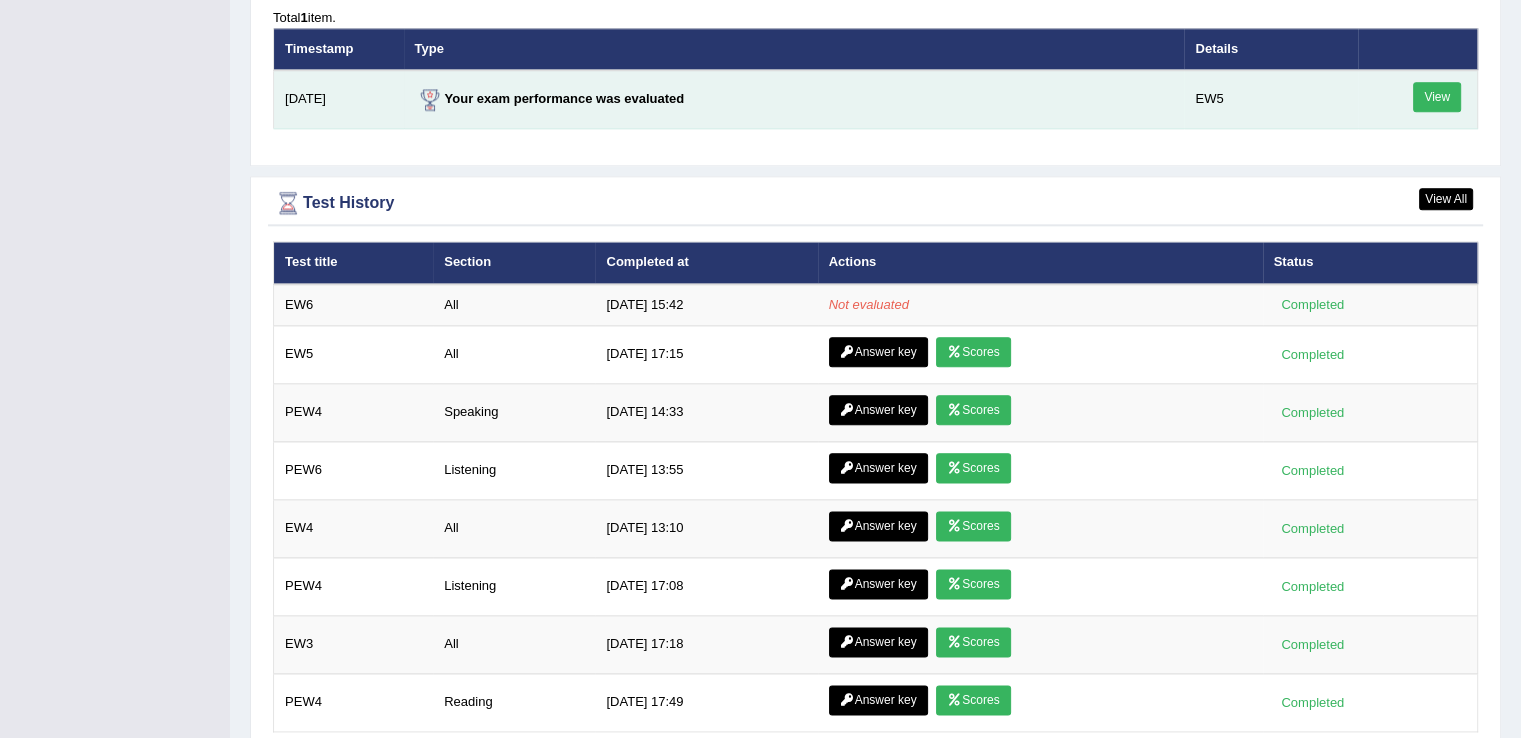 click on "View" at bounding box center [1437, 97] 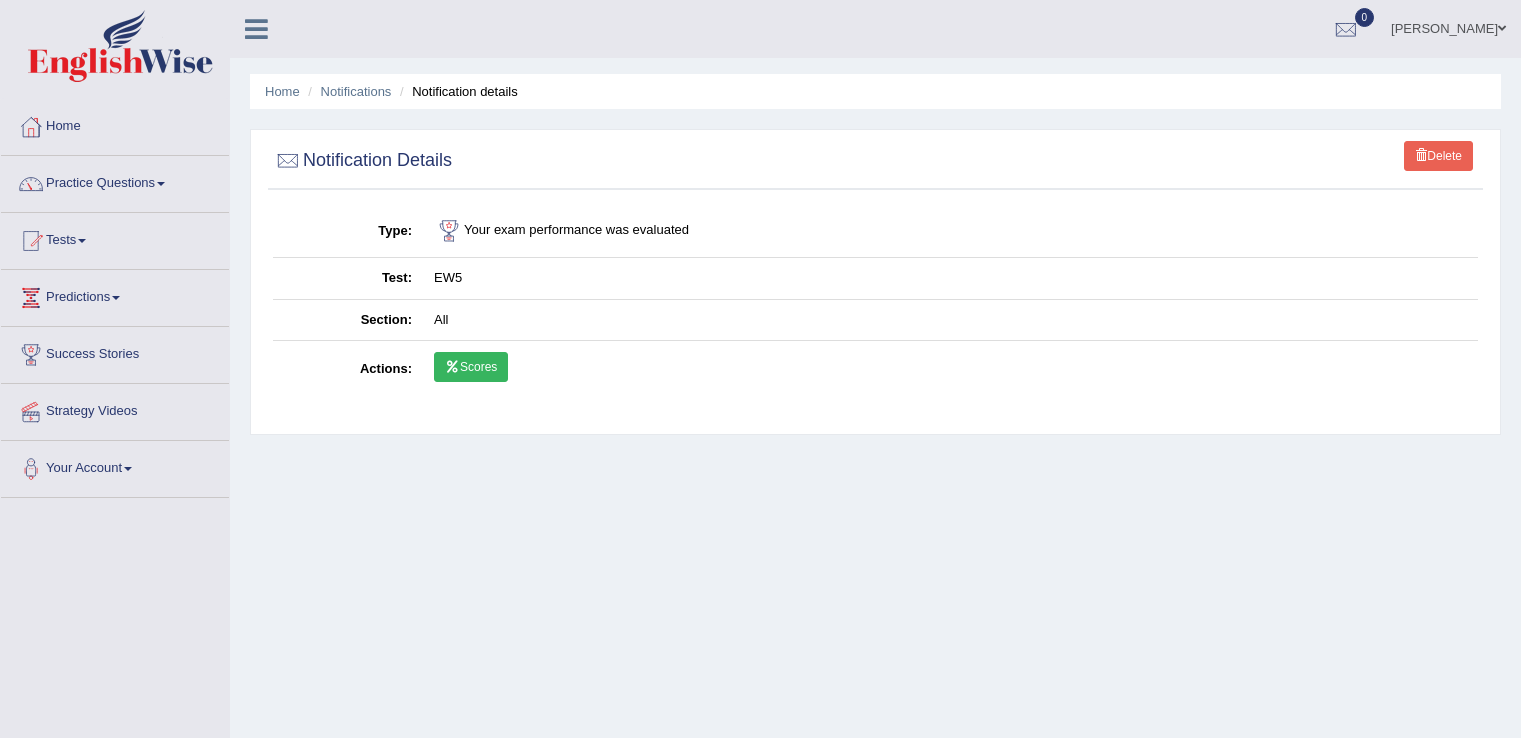 scroll, scrollTop: 0, scrollLeft: 0, axis: both 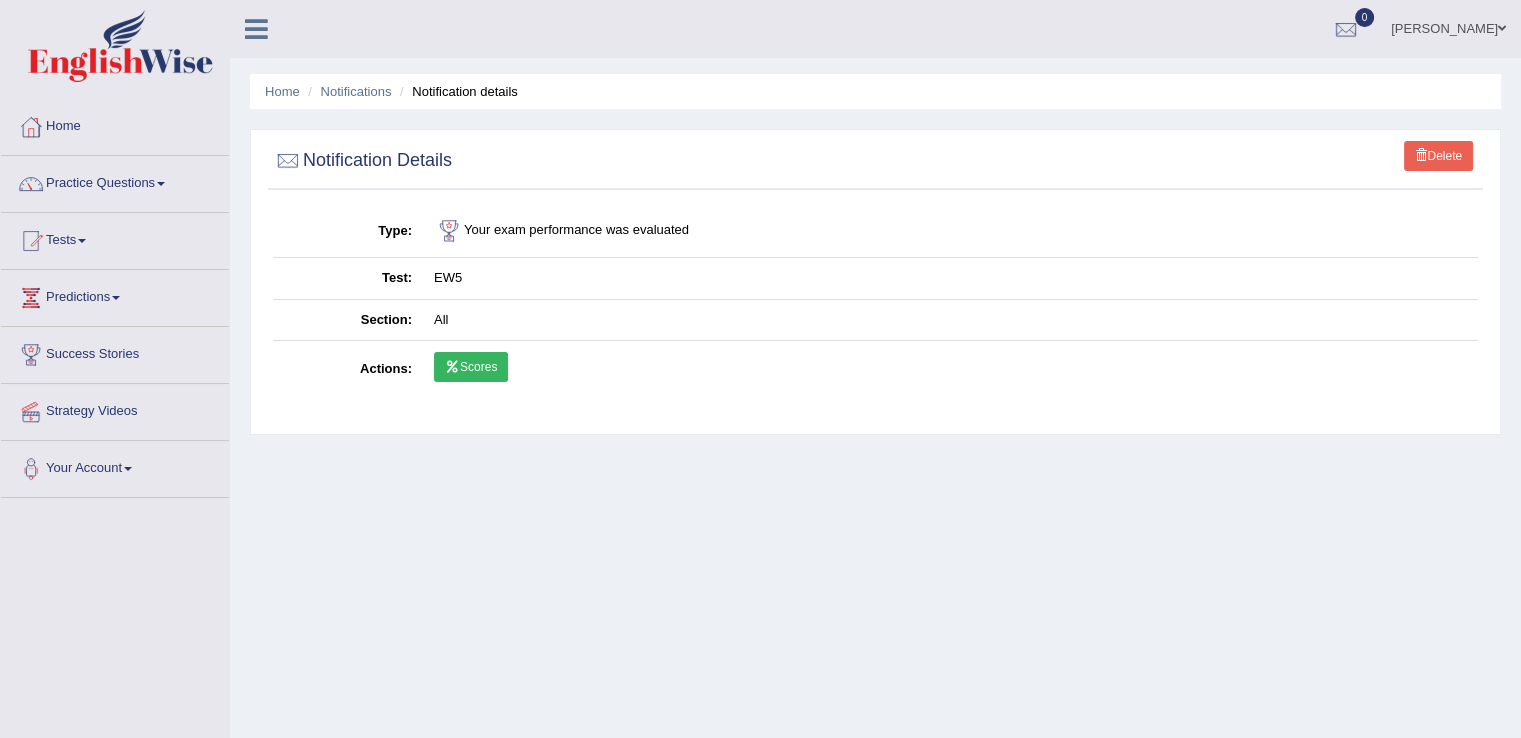 click on "Scores" at bounding box center (471, 367) 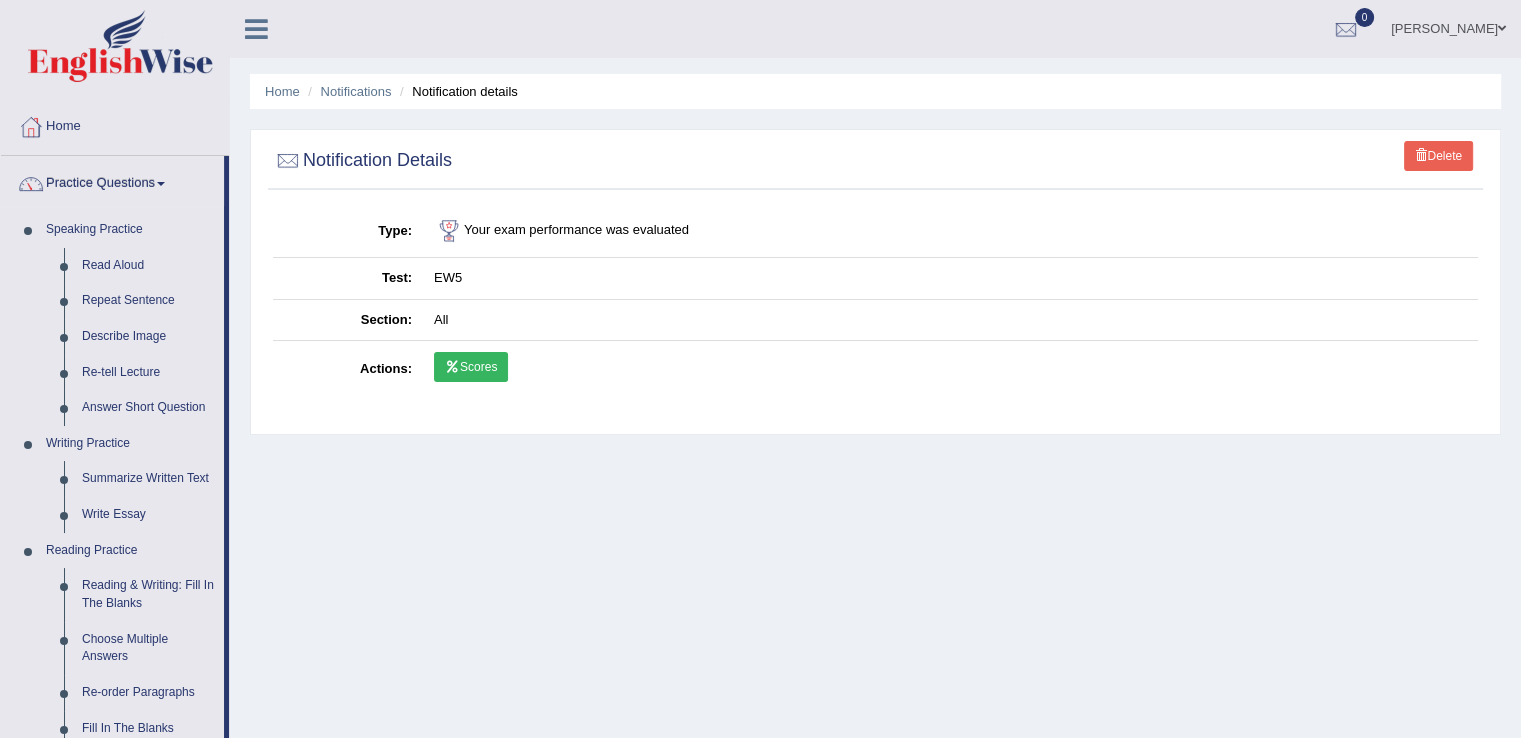 click on "Practice Questions" at bounding box center [112, 181] 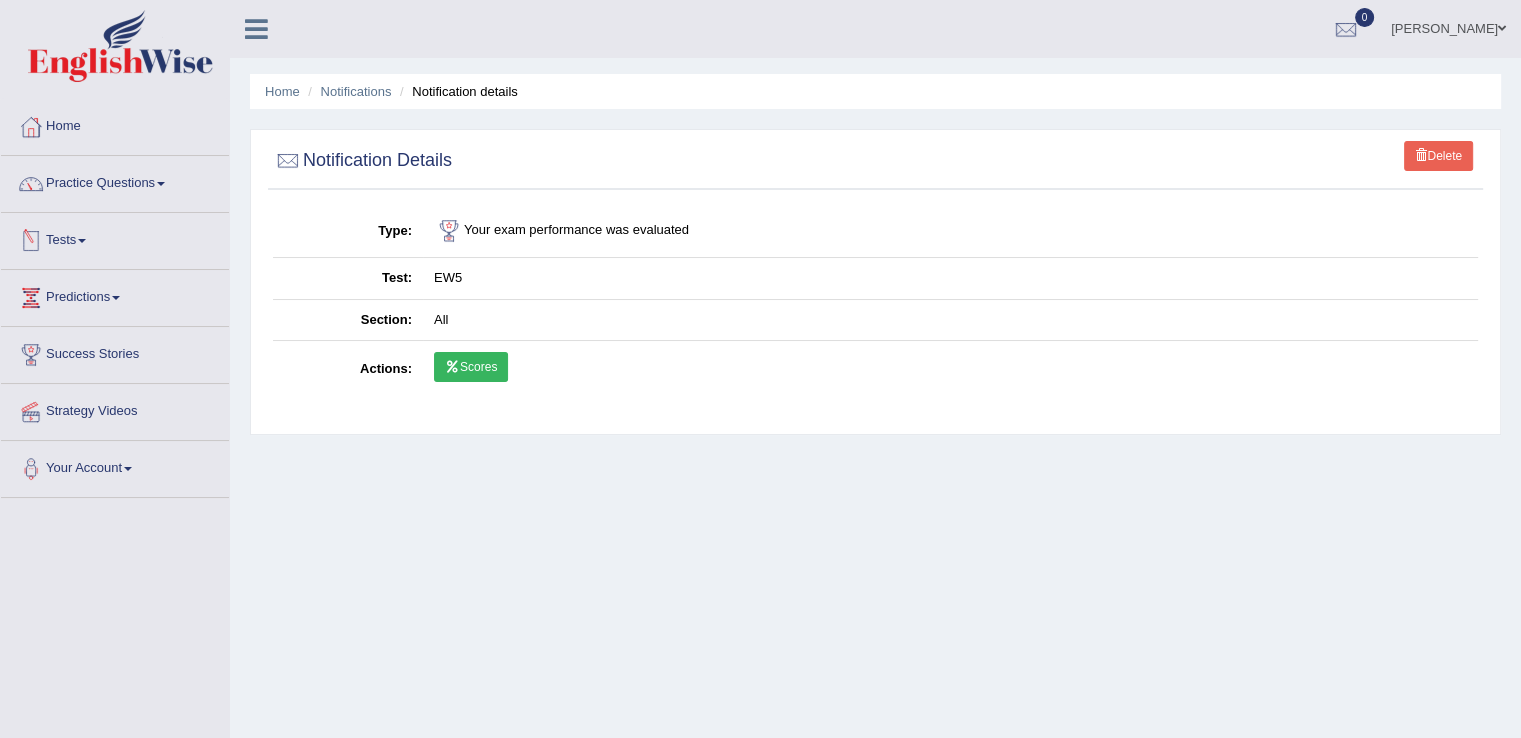 click on "Tests" at bounding box center [115, 238] 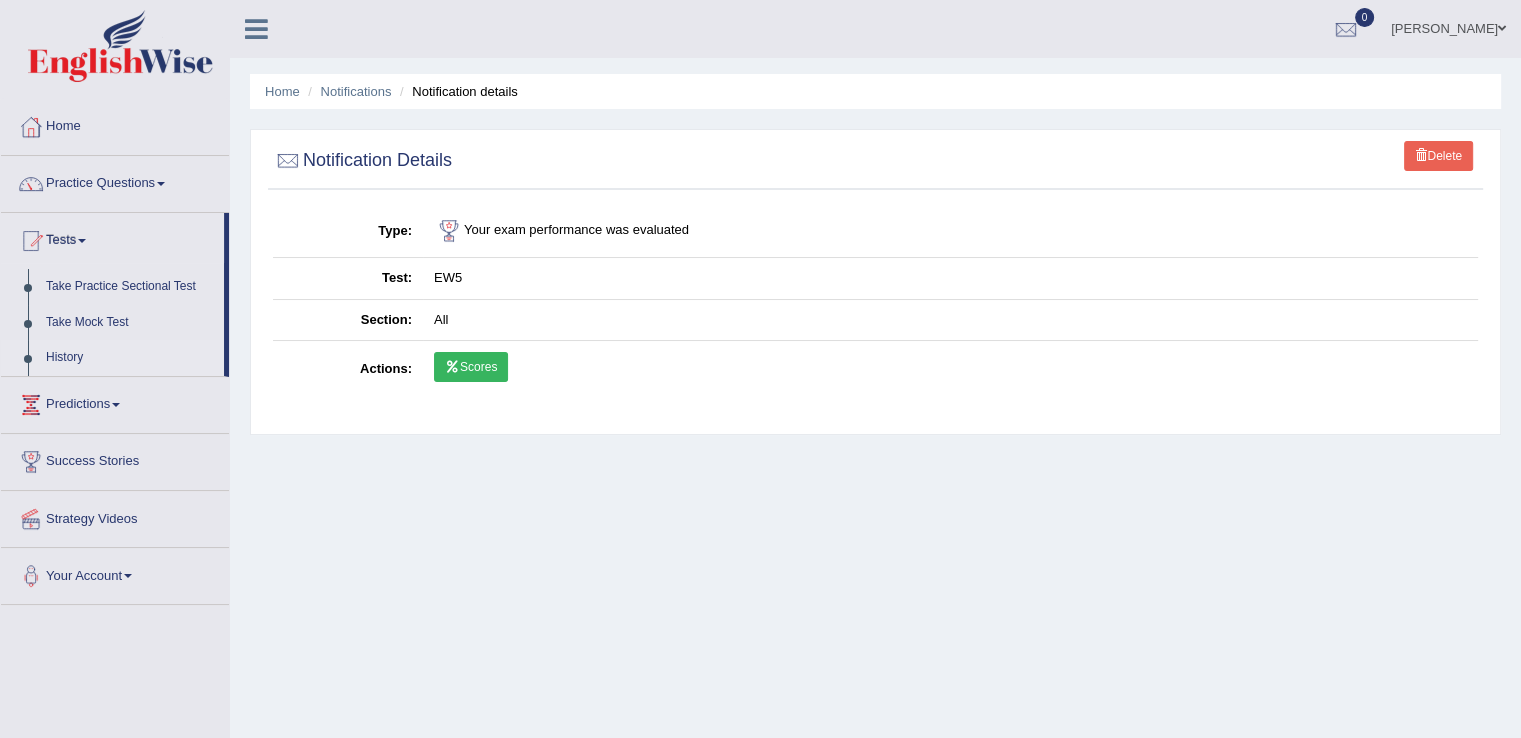 click on "History" at bounding box center [130, 358] 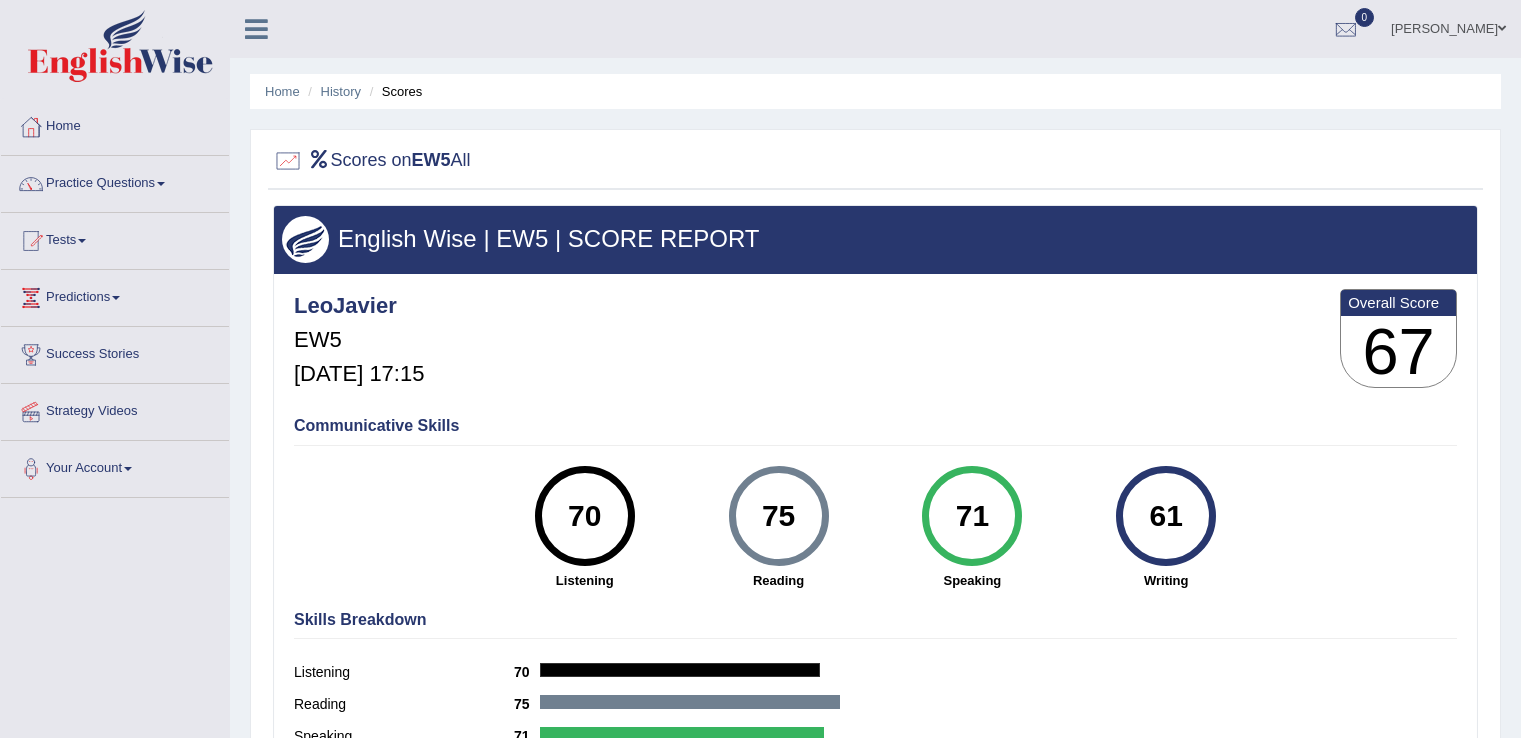 scroll, scrollTop: 0, scrollLeft: 0, axis: both 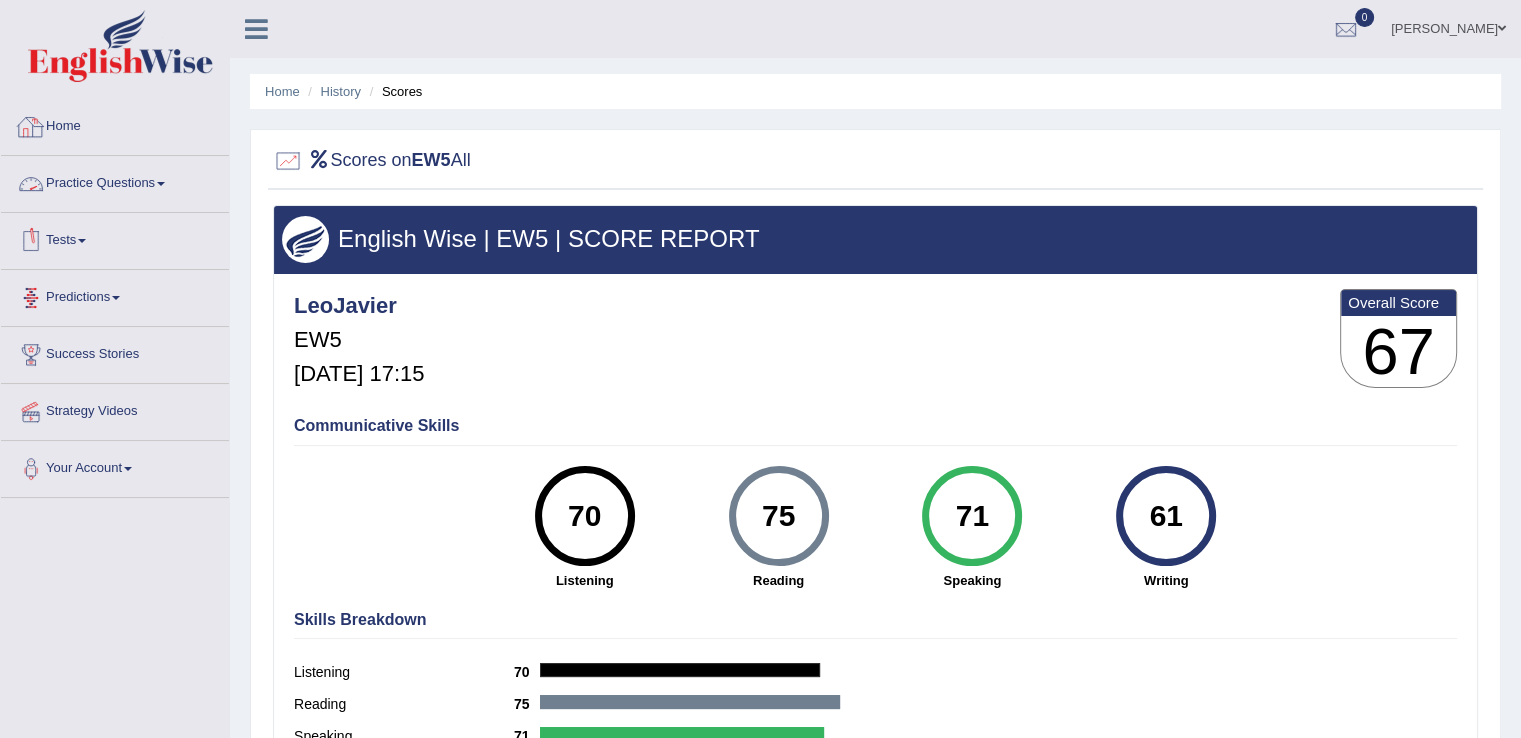 click on "Home" at bounding box center (115, 124) 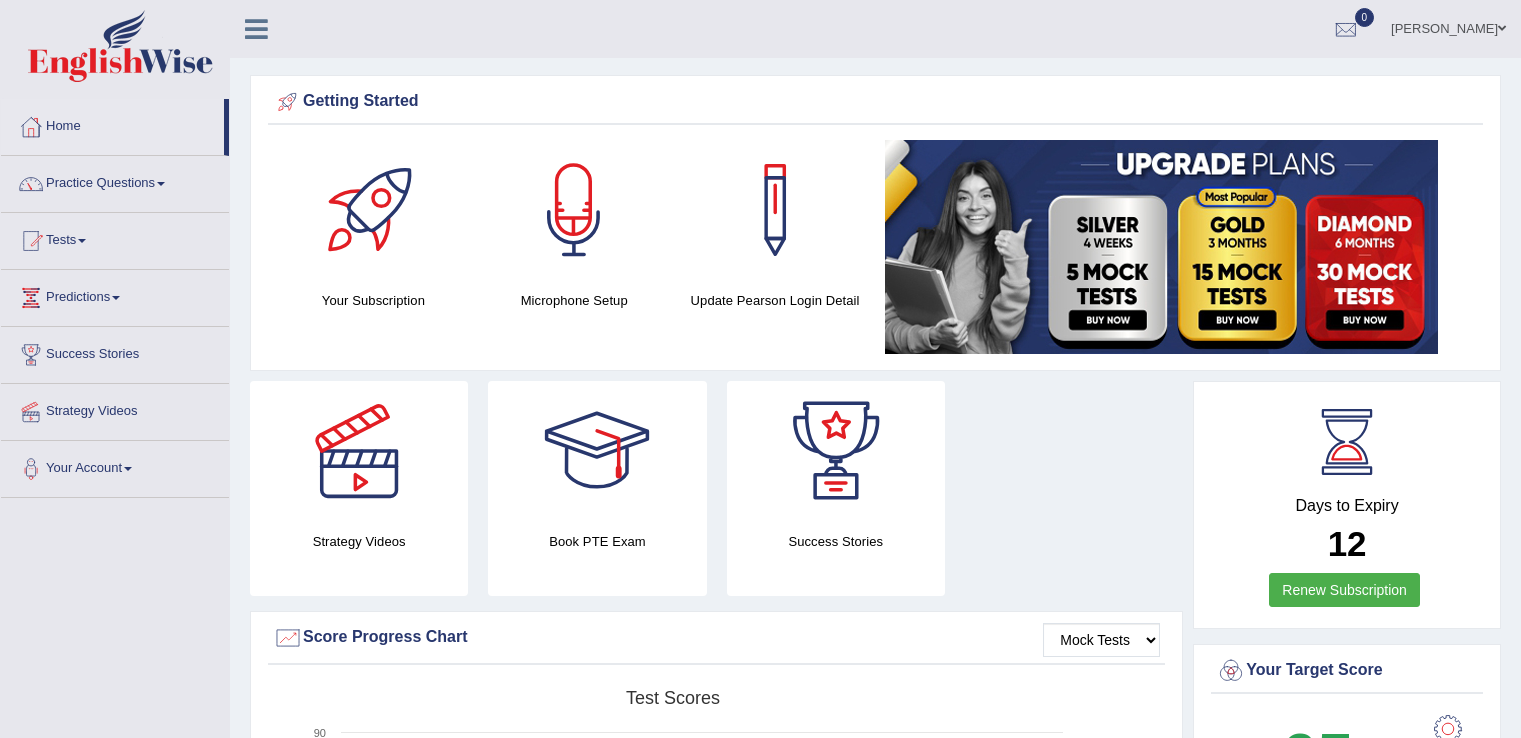 scroll, scrollTop: 0, scrollLeft: 0, axis: both 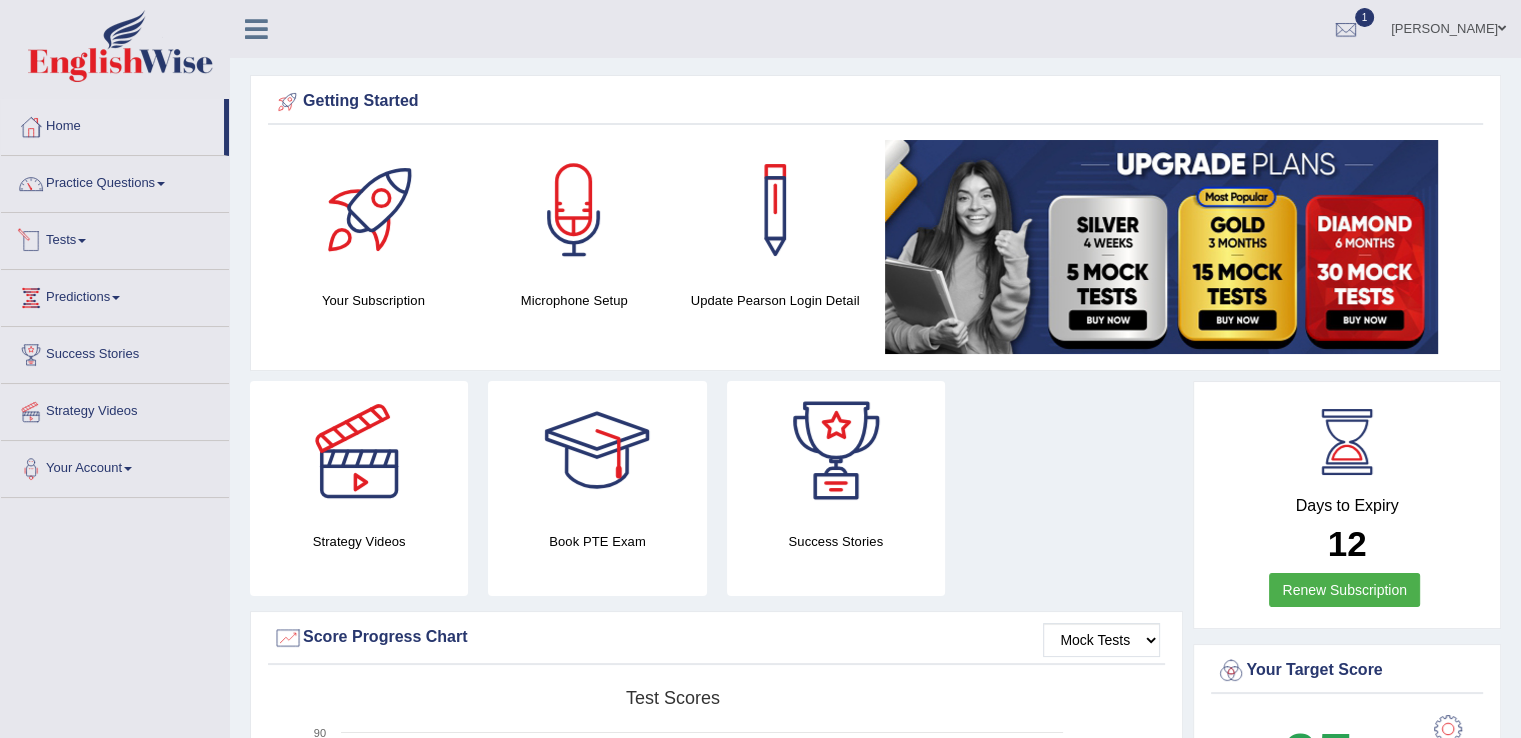 click on "Tests" at bounding box center [115, 238] 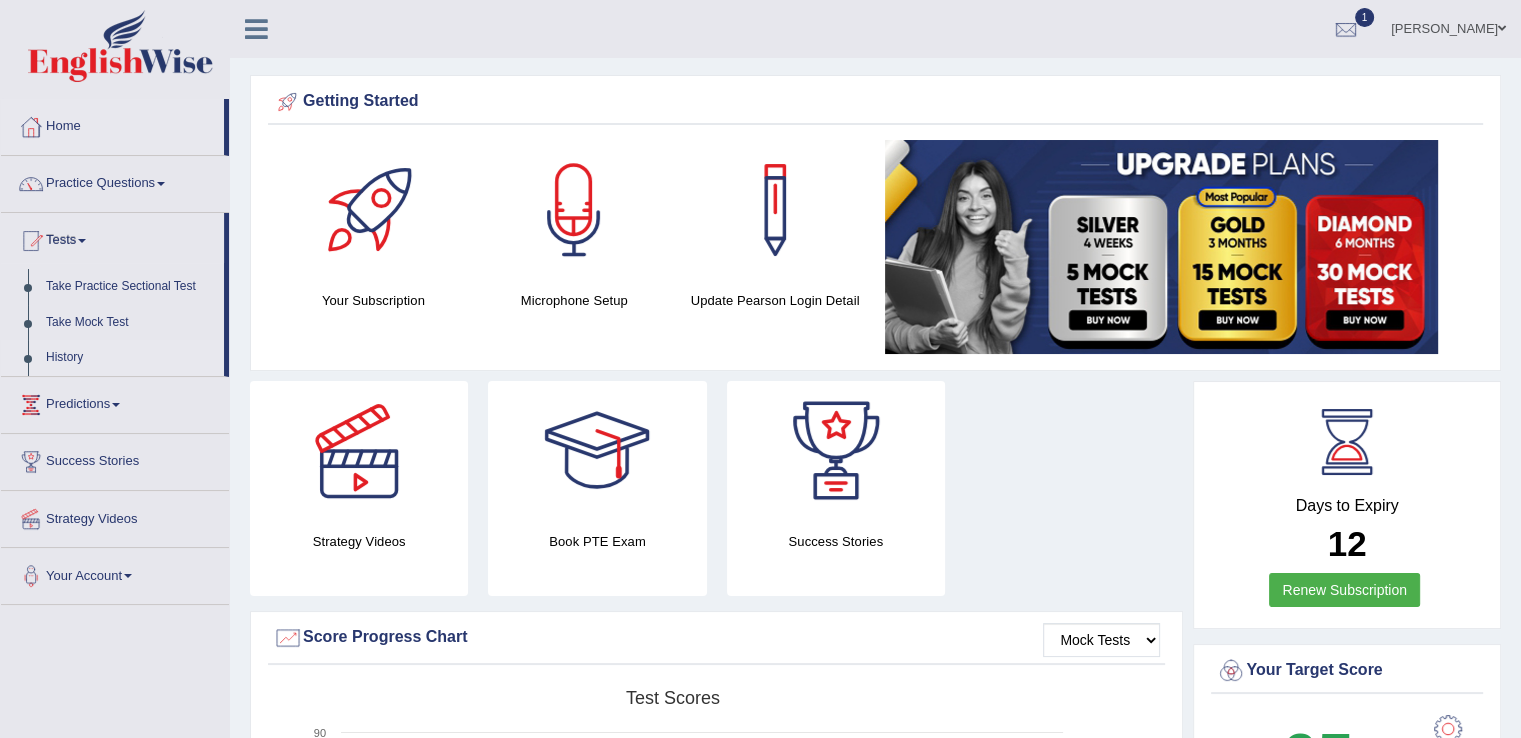 click on "History" at bounding box center (130, 358) 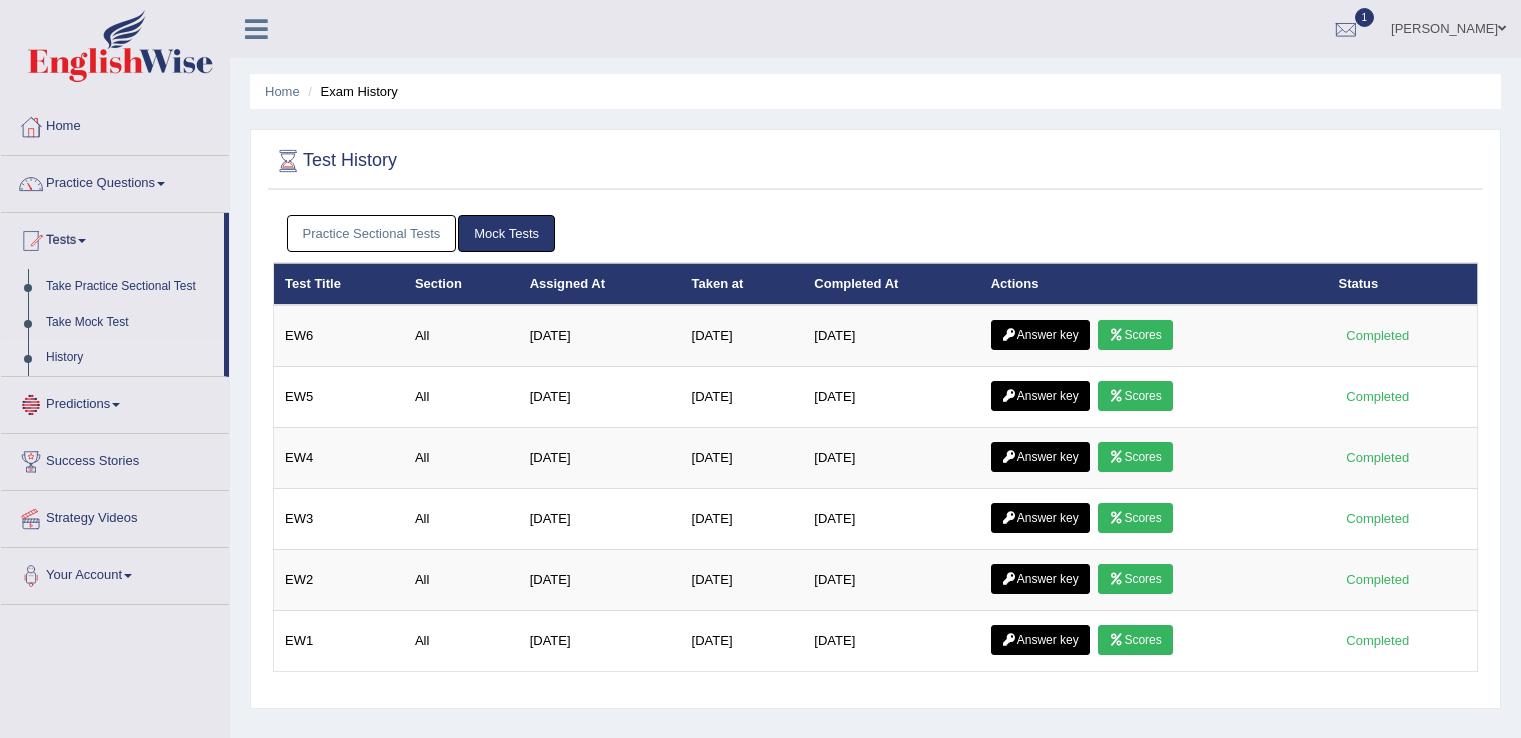 scroll, scrollTop: 0, scrollLeft: 0, axis: both 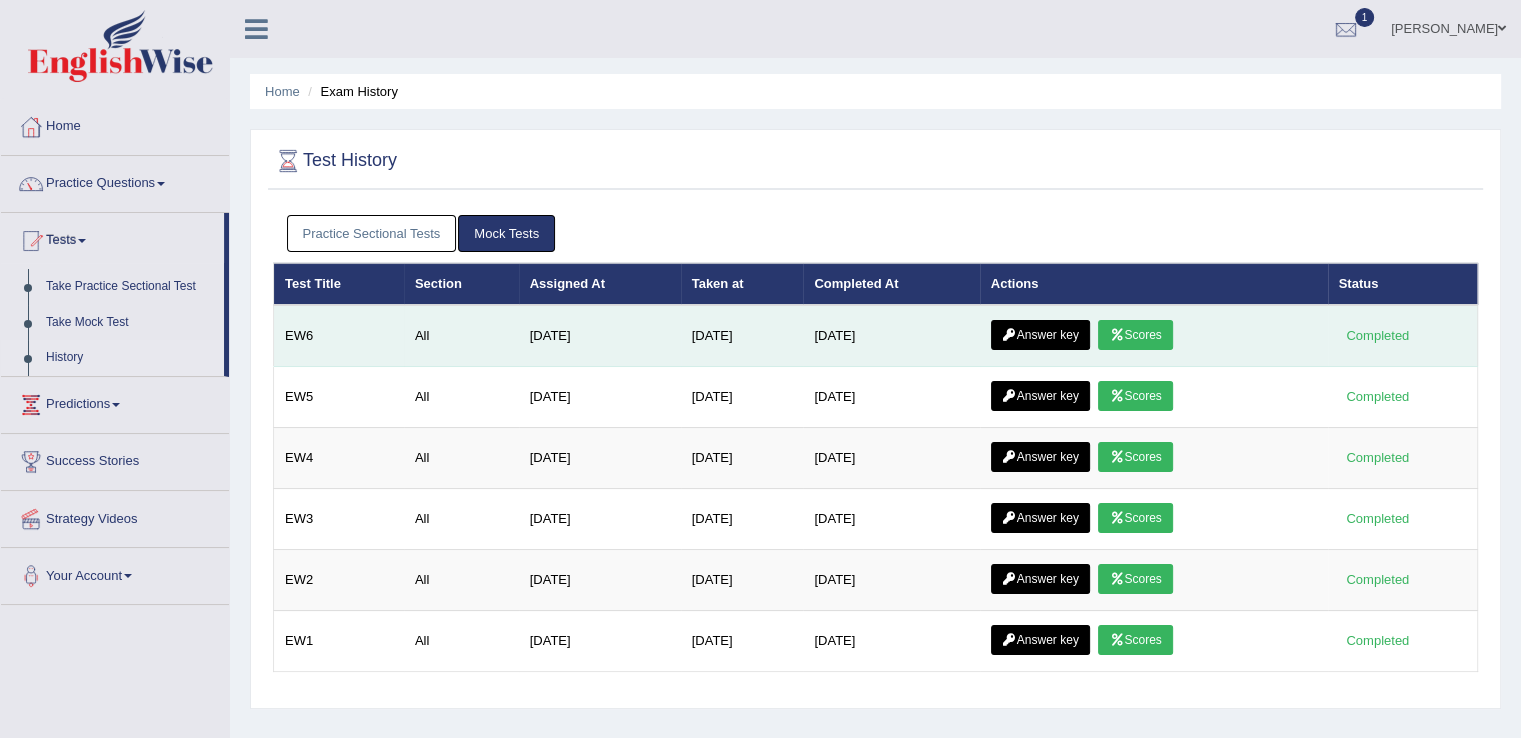 click on "Scores" at bounding box center (1135, 335) 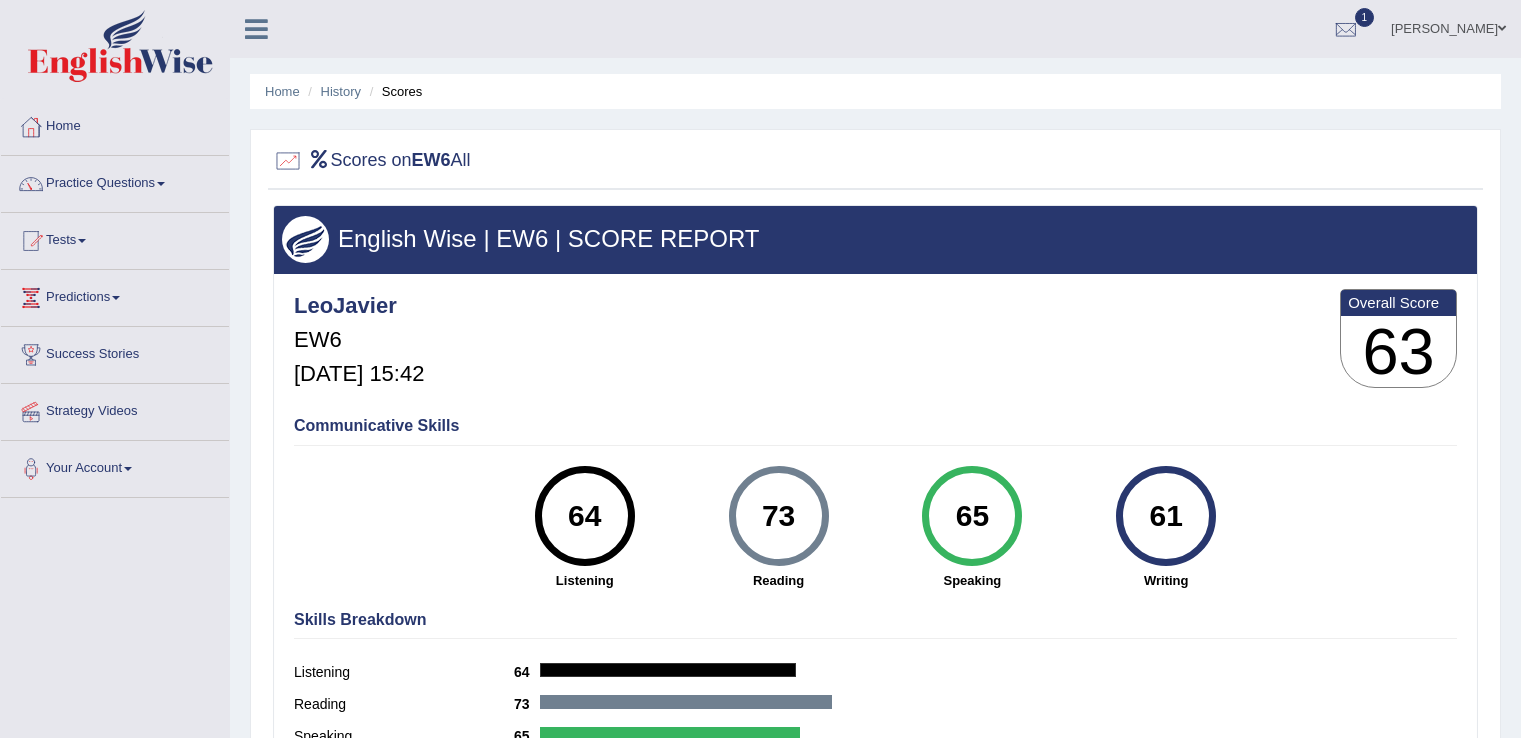 scroll, scrollTop: 0, scrollLeft: 0, axis: both 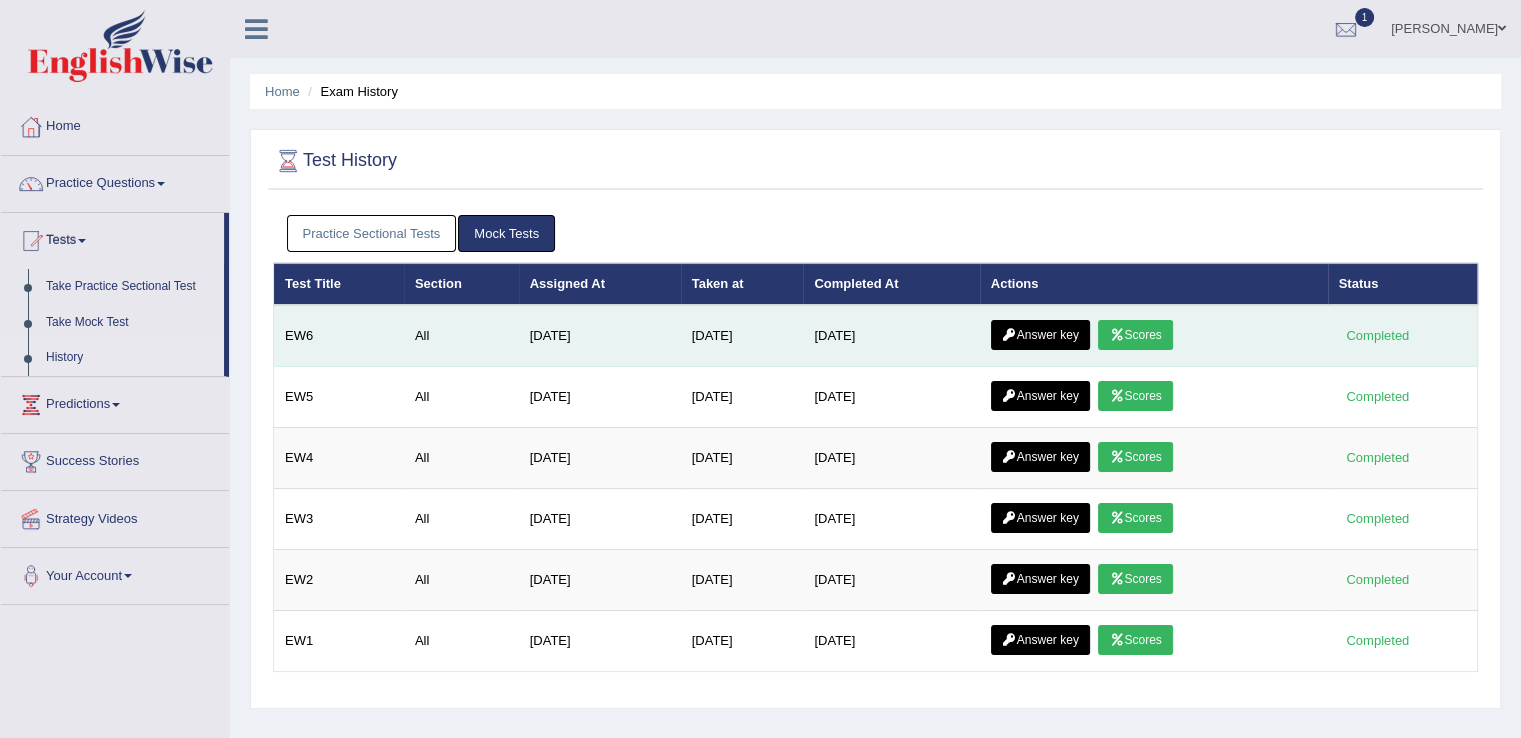 click on "Answer key" at bounding box center (1040, 335) 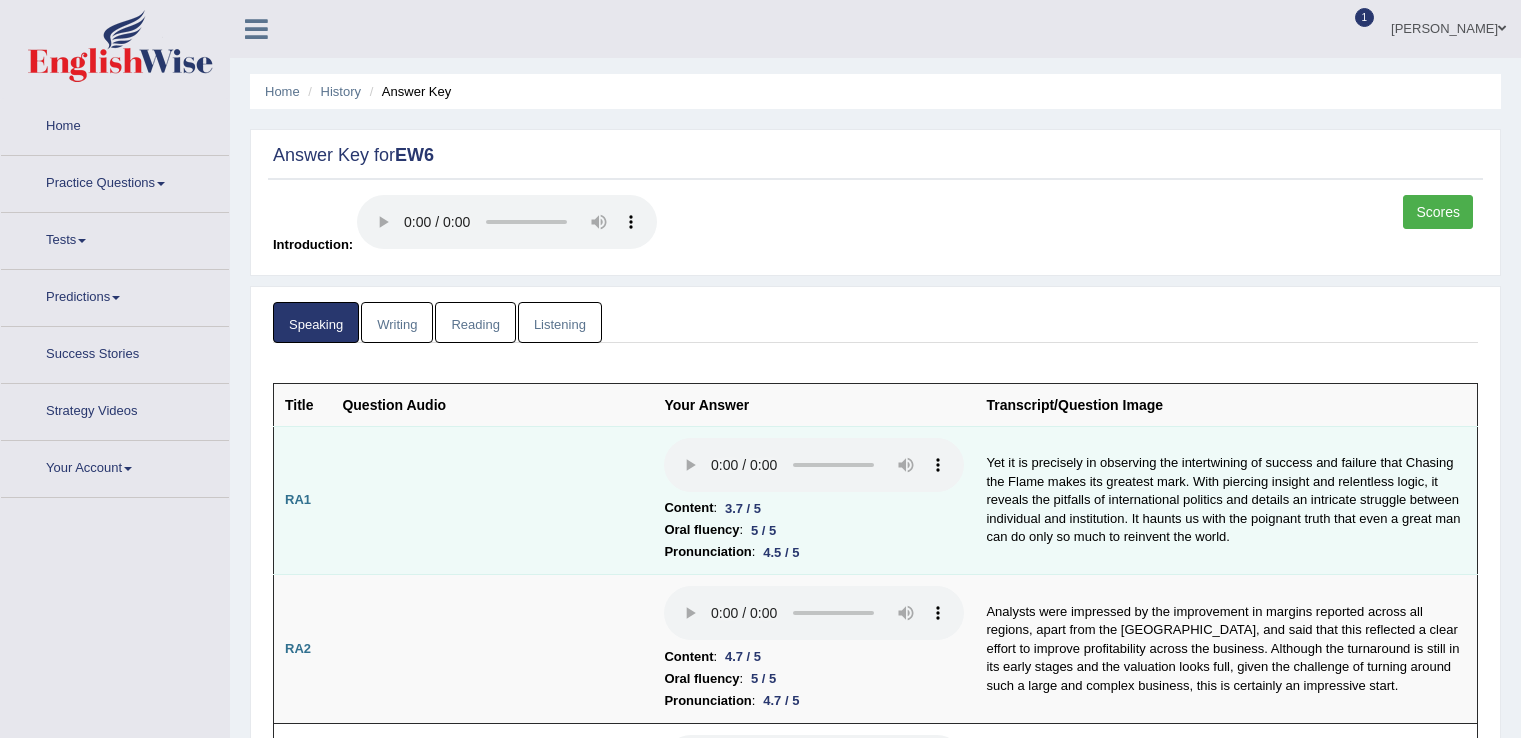 scroll, scrollTop: 0, scrollLeft: 0, axis: both 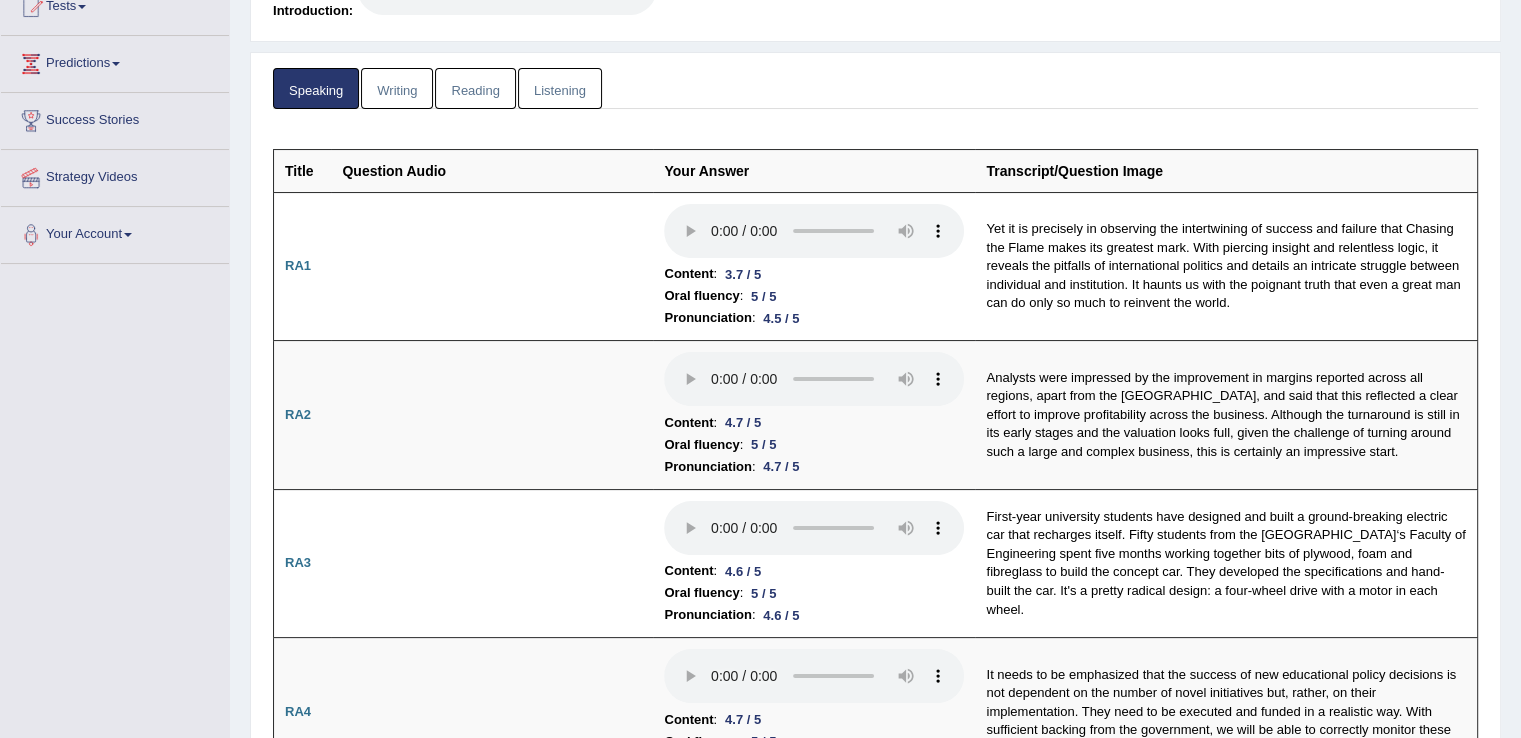 click on "Writing" at bounding box center (397, 88) 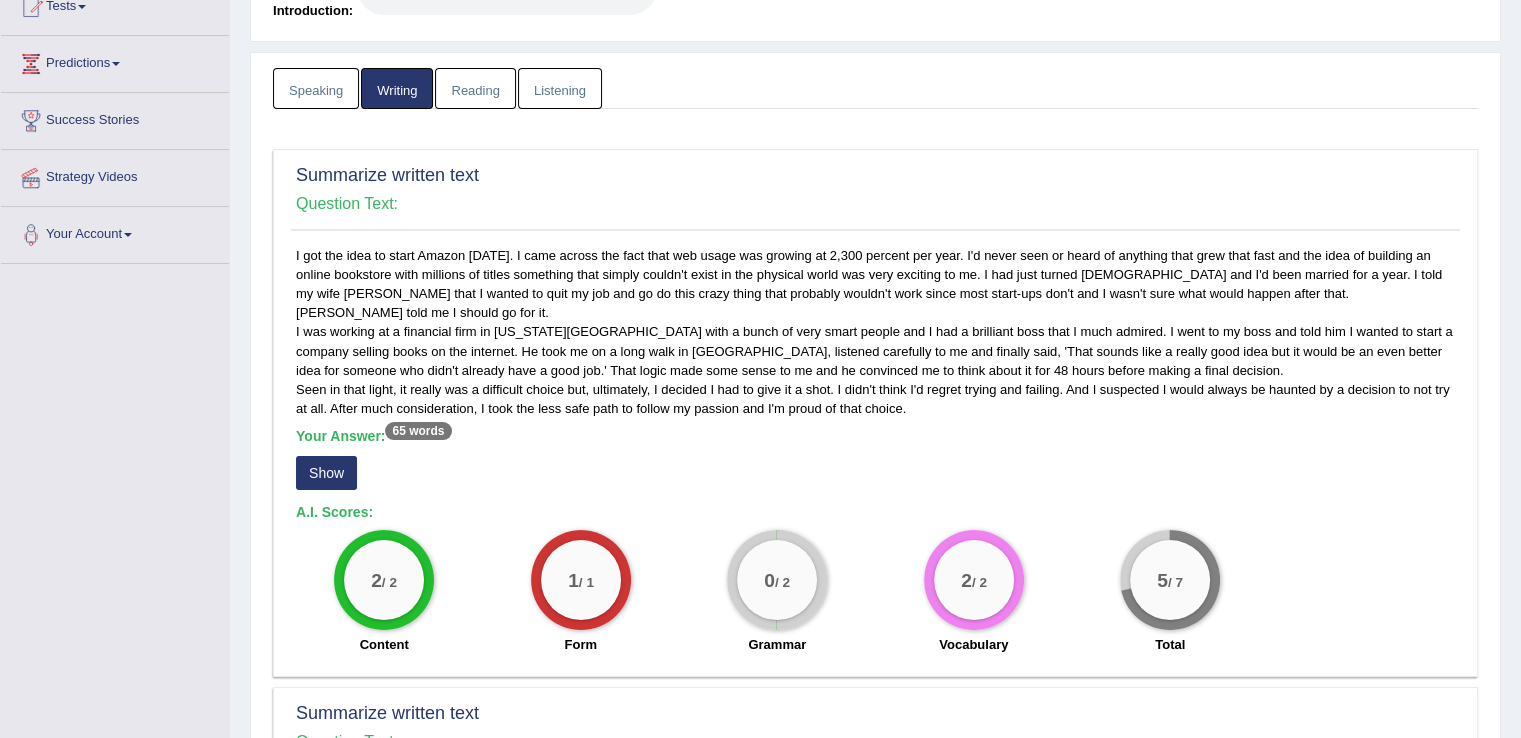 click on "Show" at bounding box center (326, 473) 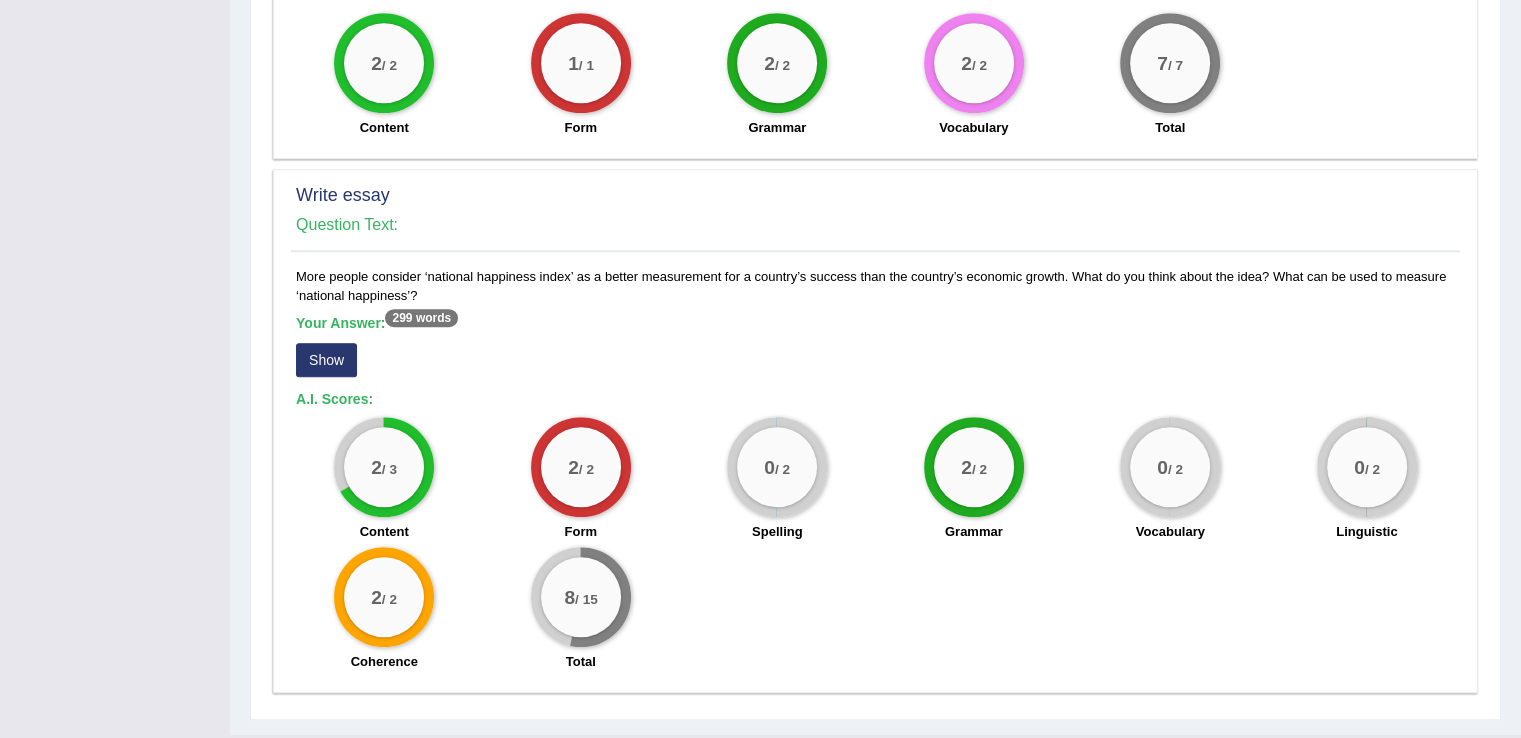 scroll, scrollTop: 1414, scrollLeft: 0, axis: vertical 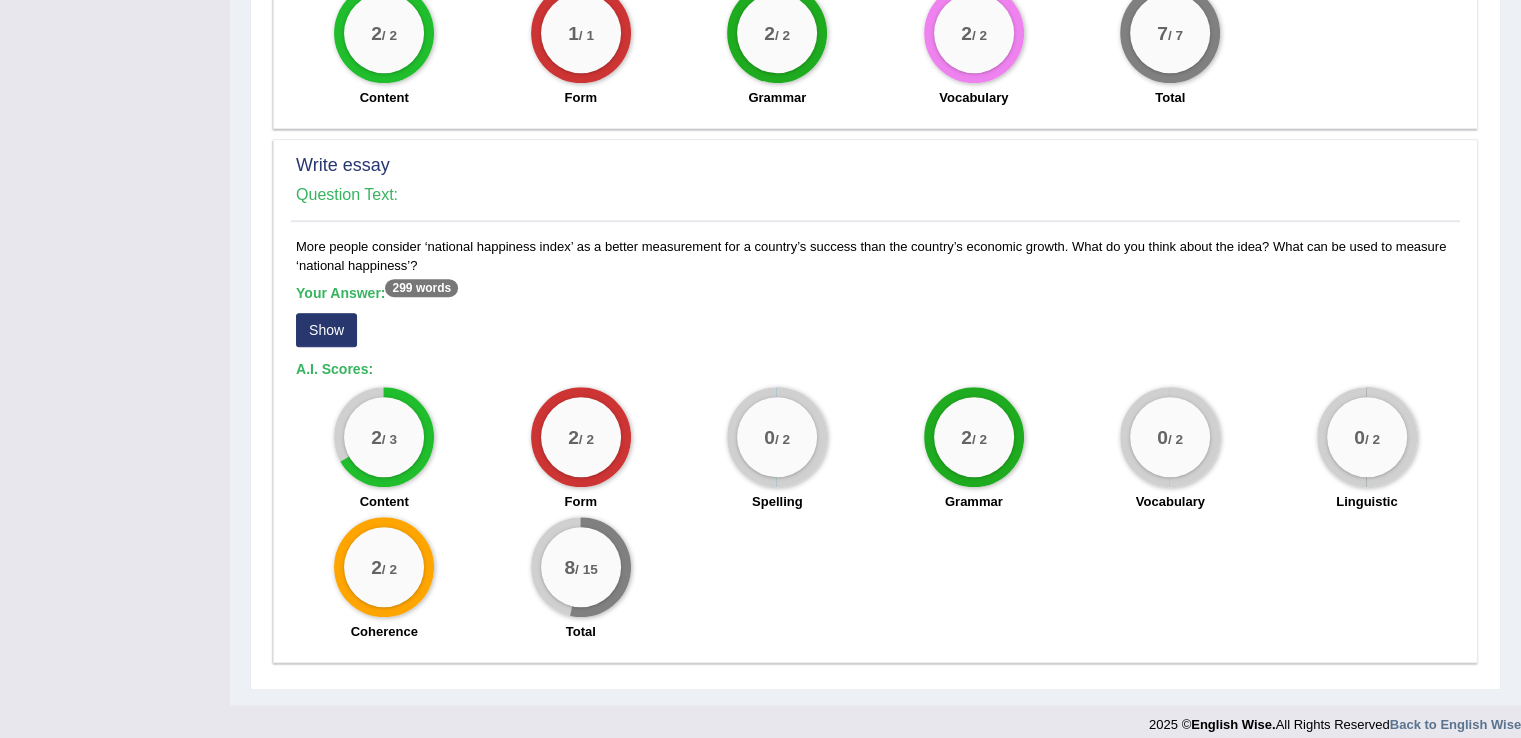 click on "Show" at bounding box center (326, 330) 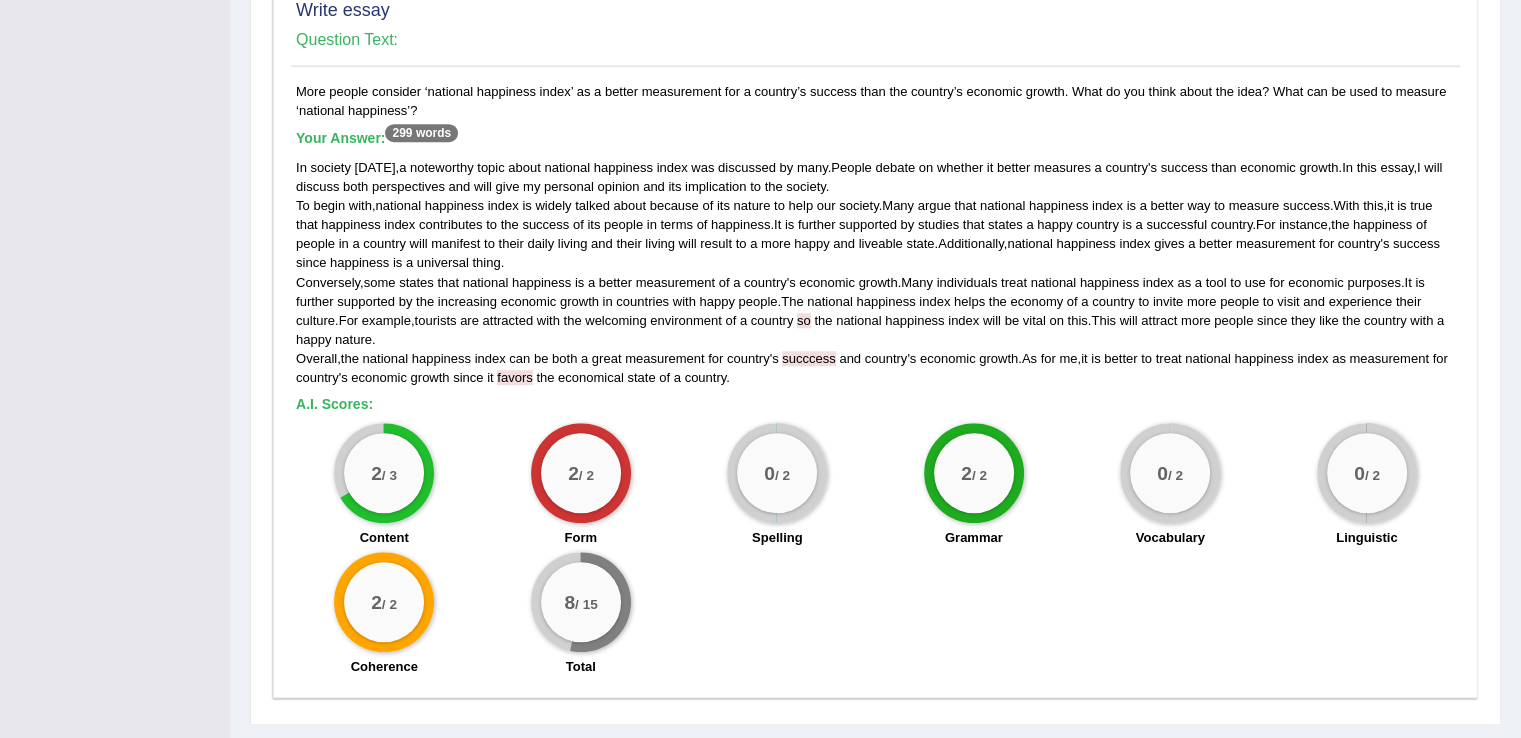 scroll, scrollTop: 1568, scrollLeft: 0, axis: vertical 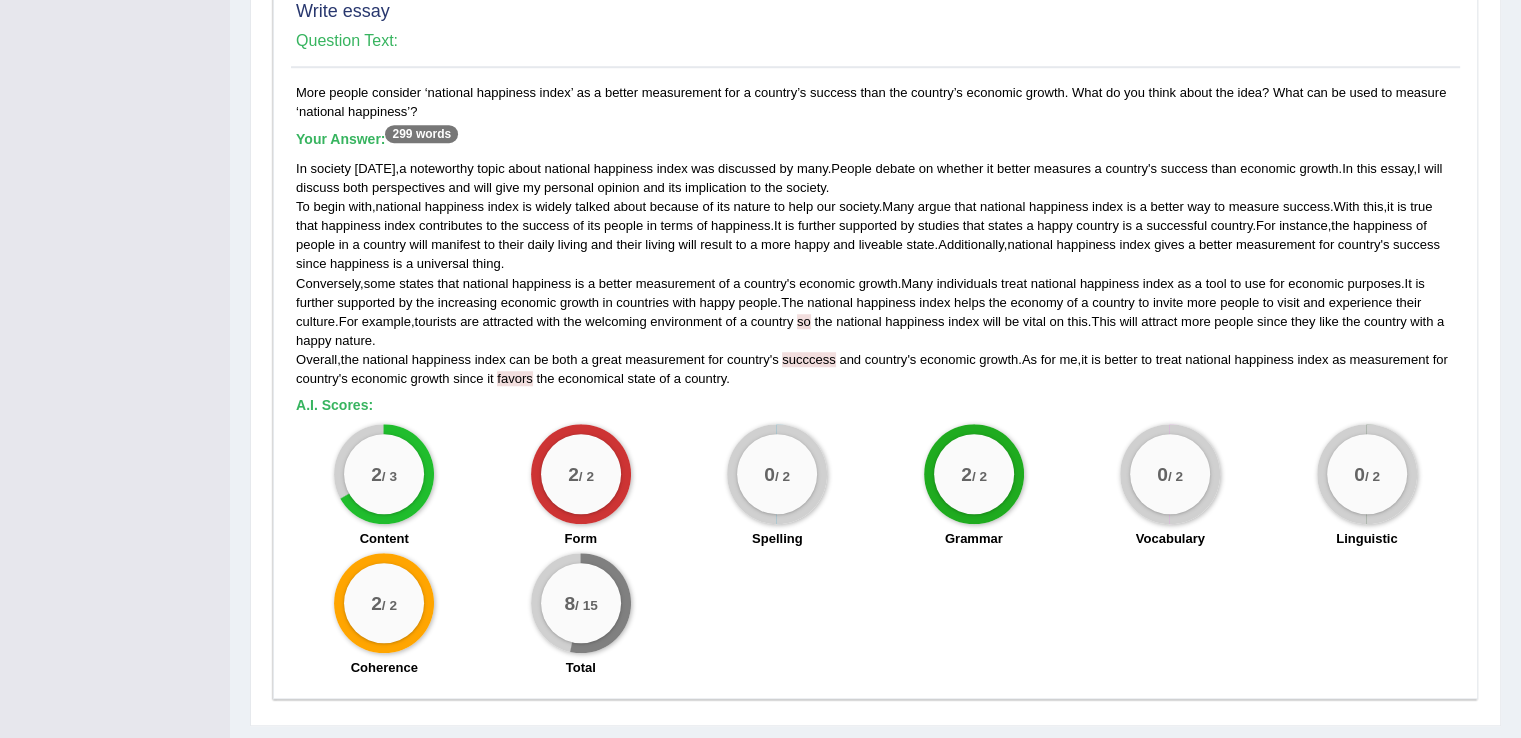 click on "succcess" at bounding box center [808, 359] 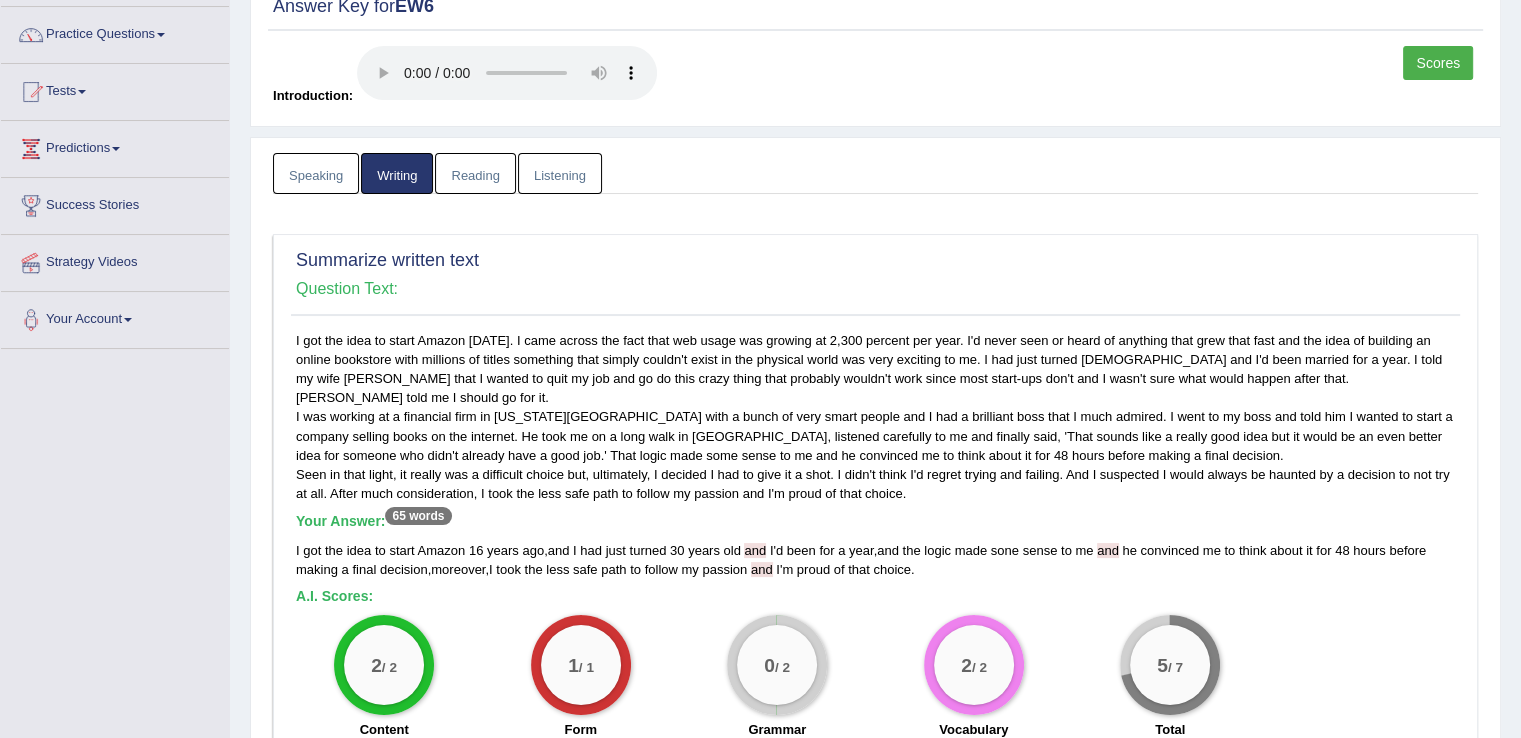 scroll, scrollTop: 0, scrollLeft: 0, axis: both 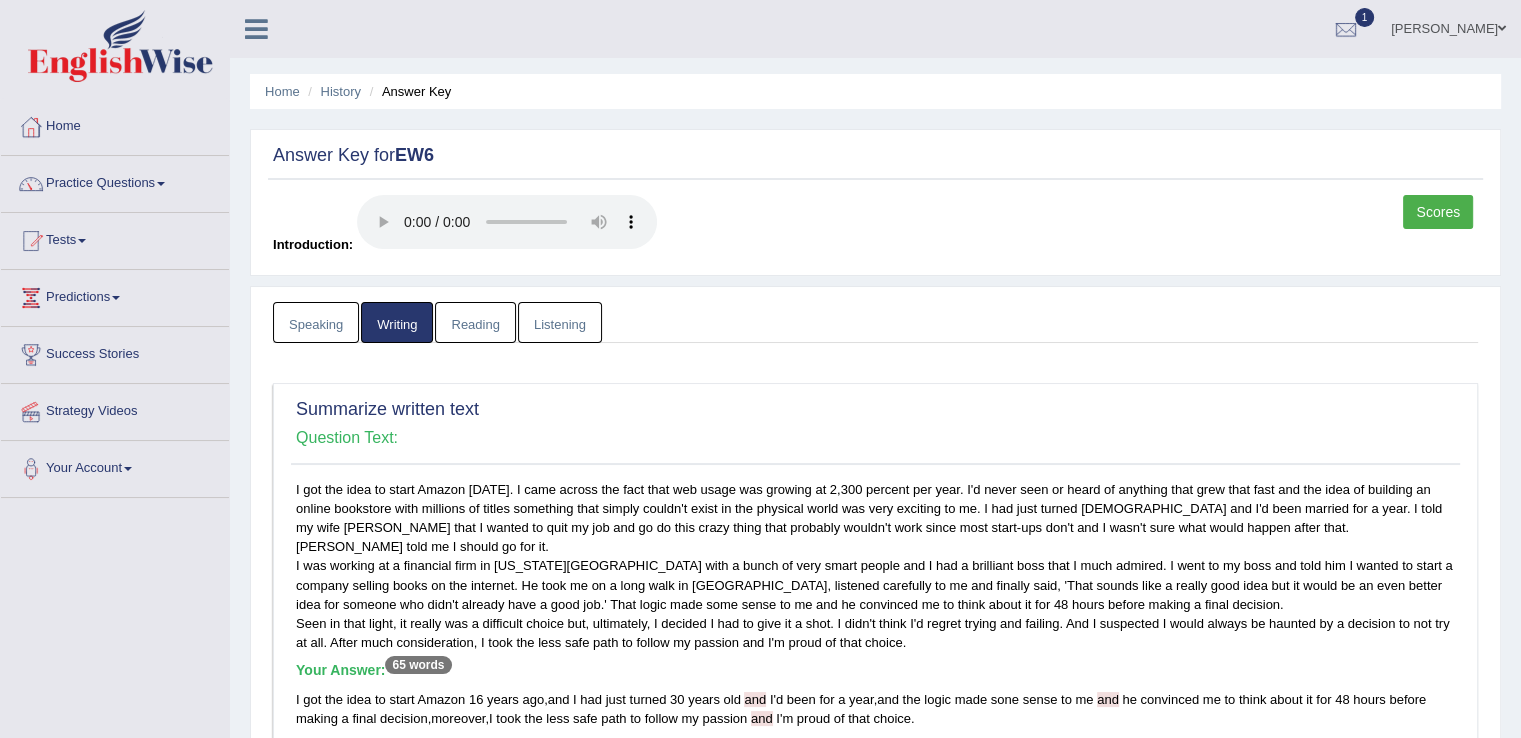 click on "Reading" at bounding box center [475, 322] 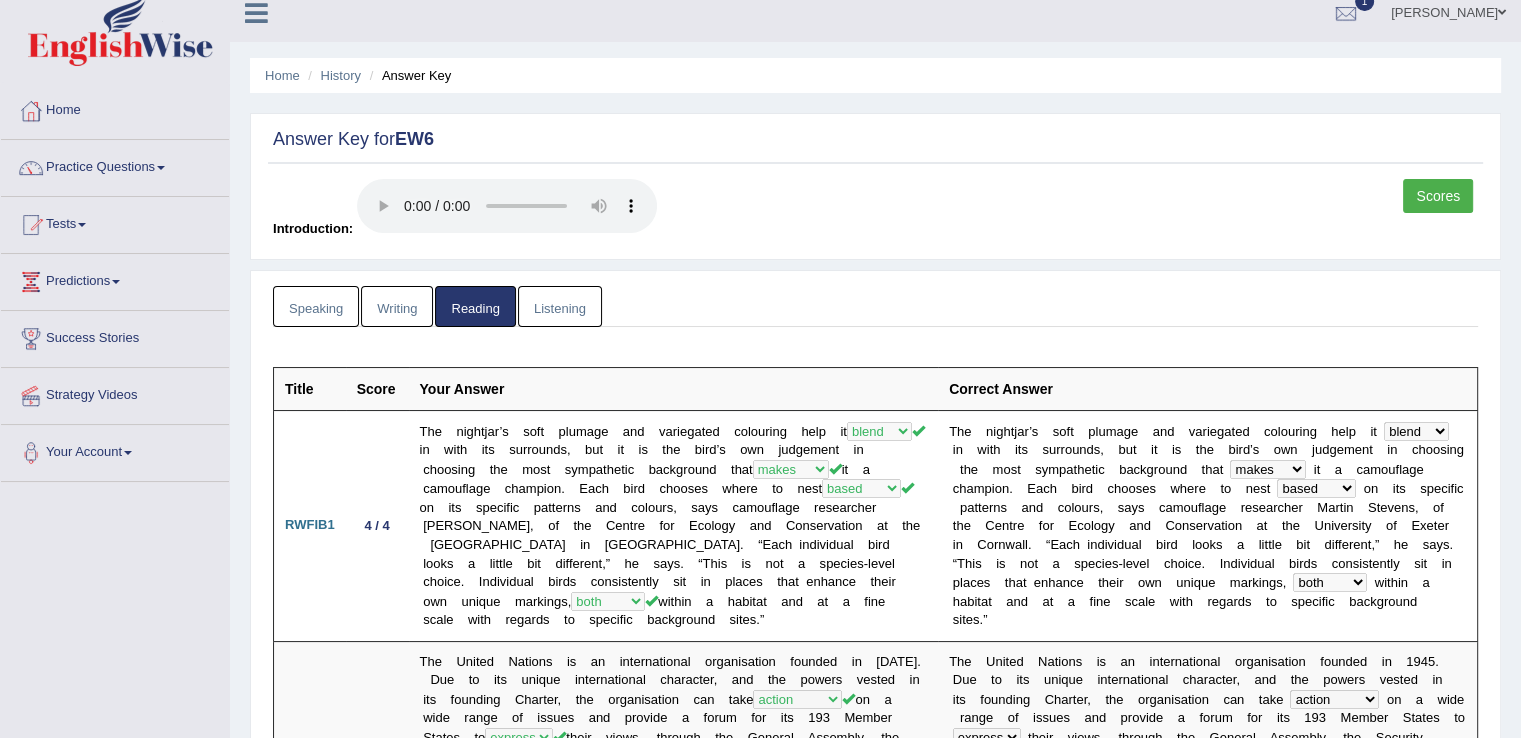 scroll, scrollTop: 0, scrollLeft: 0, axis: both 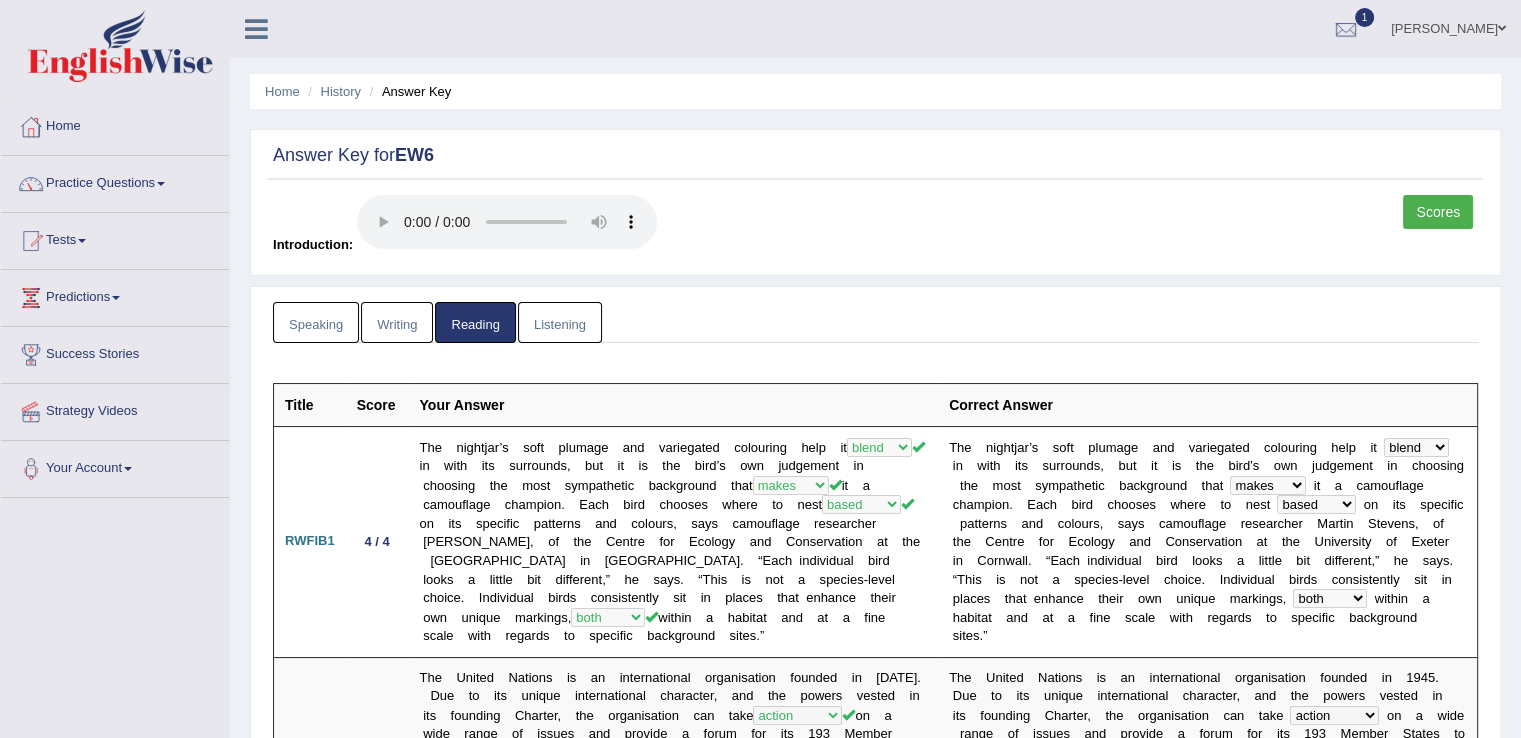 click on "Listening" at bounding box center [560, 322] 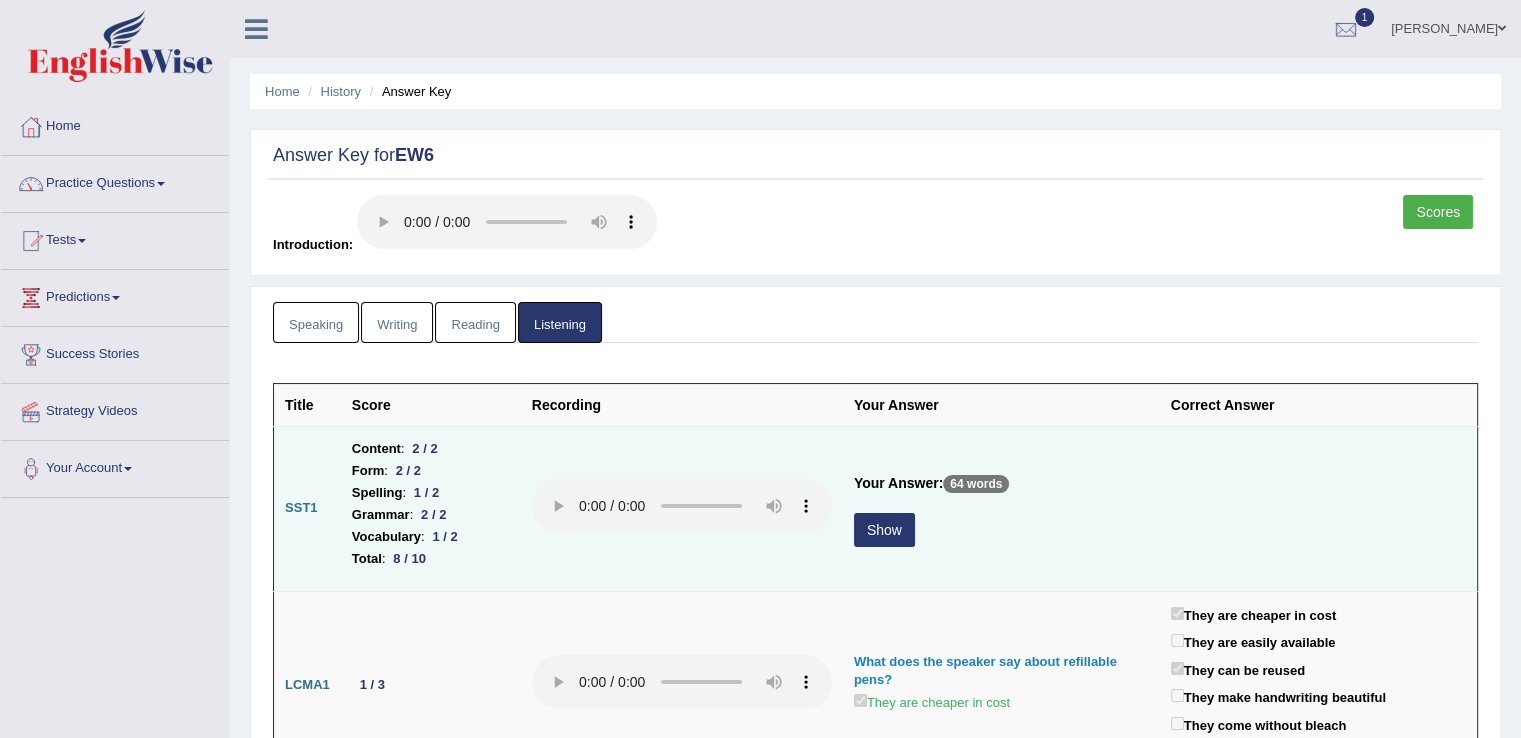 click on "Show" at bounding box center [884, 530] 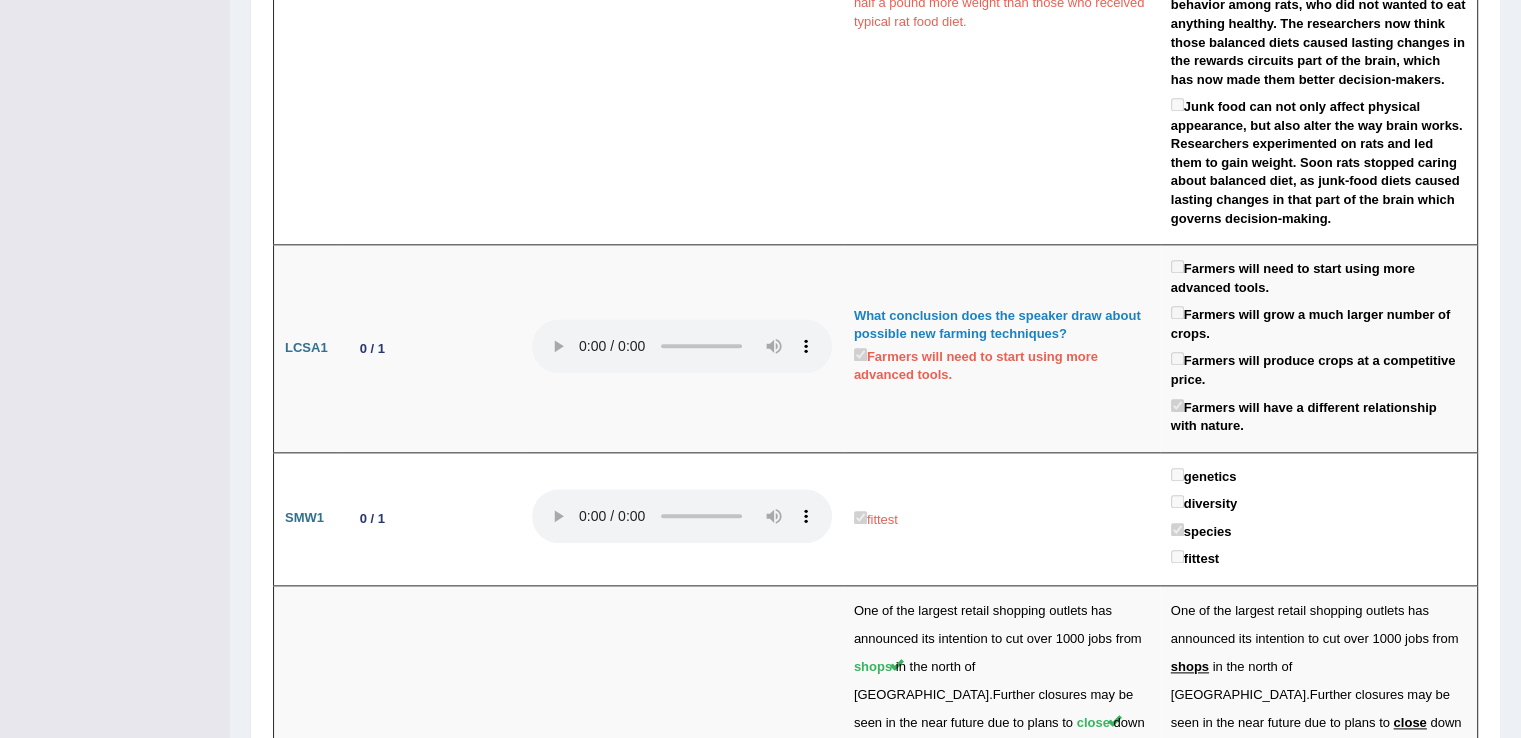 scroll, scrollTop: 2263, scrollLeft: 0, axis: vertical 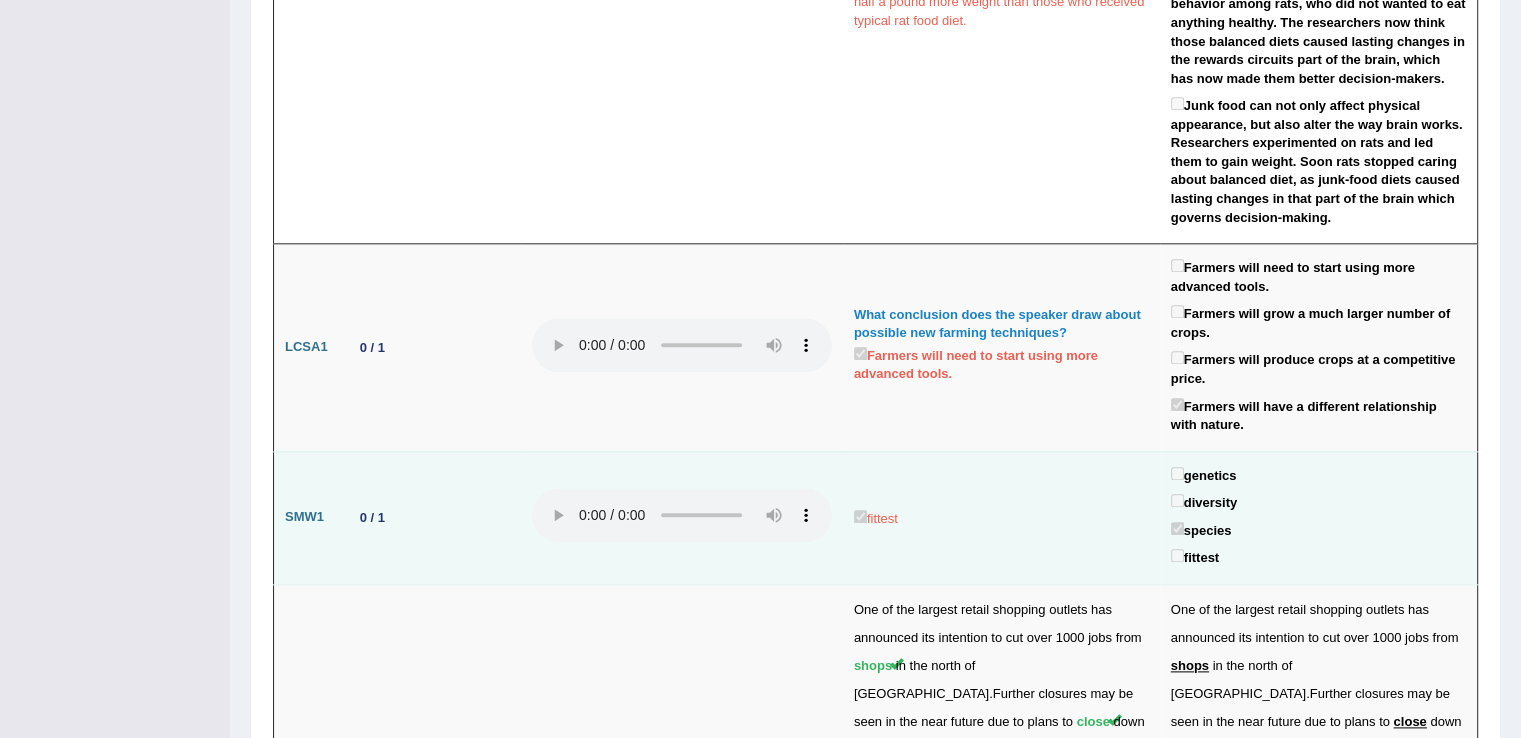 type 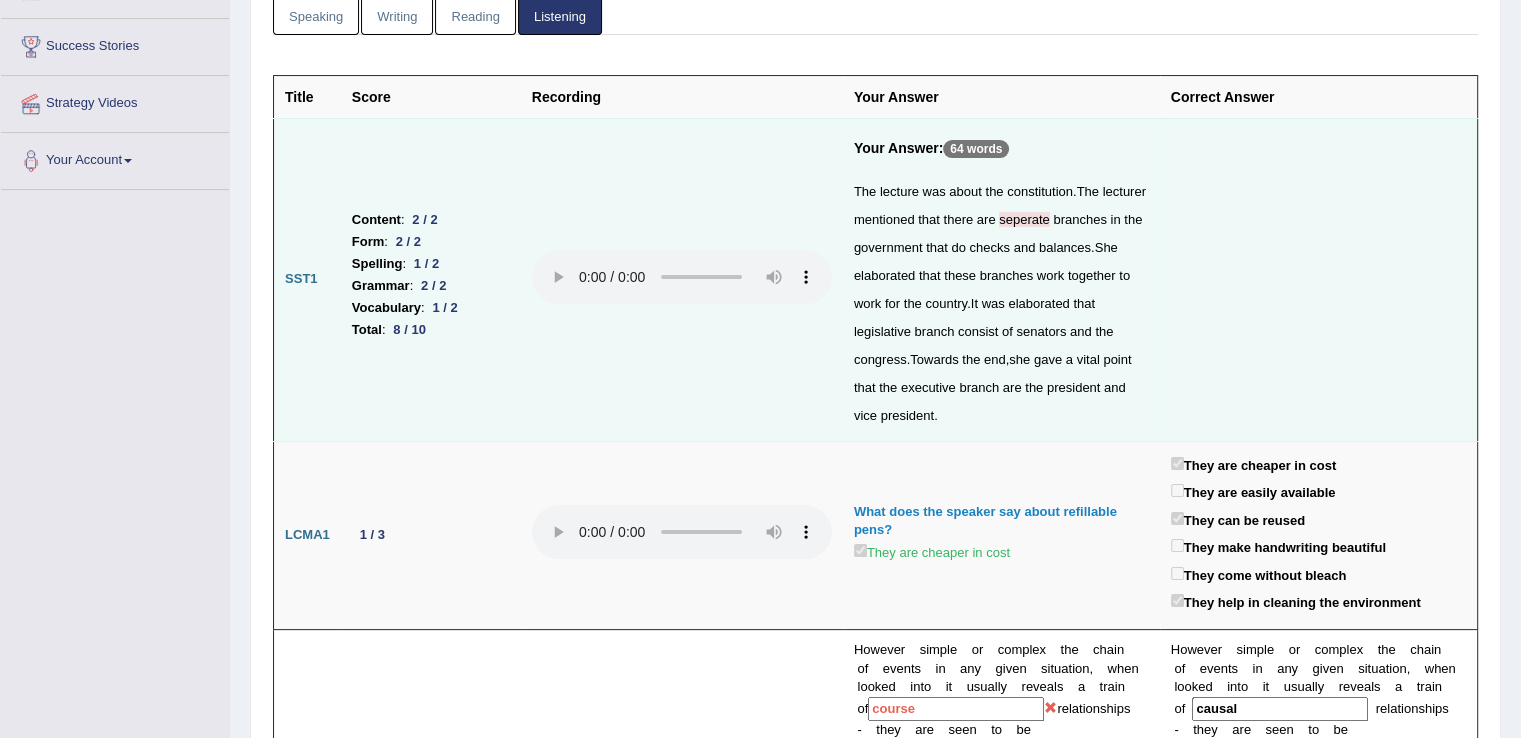 scroll, scrollTop: 0, scrollLeft: 0, axis: both 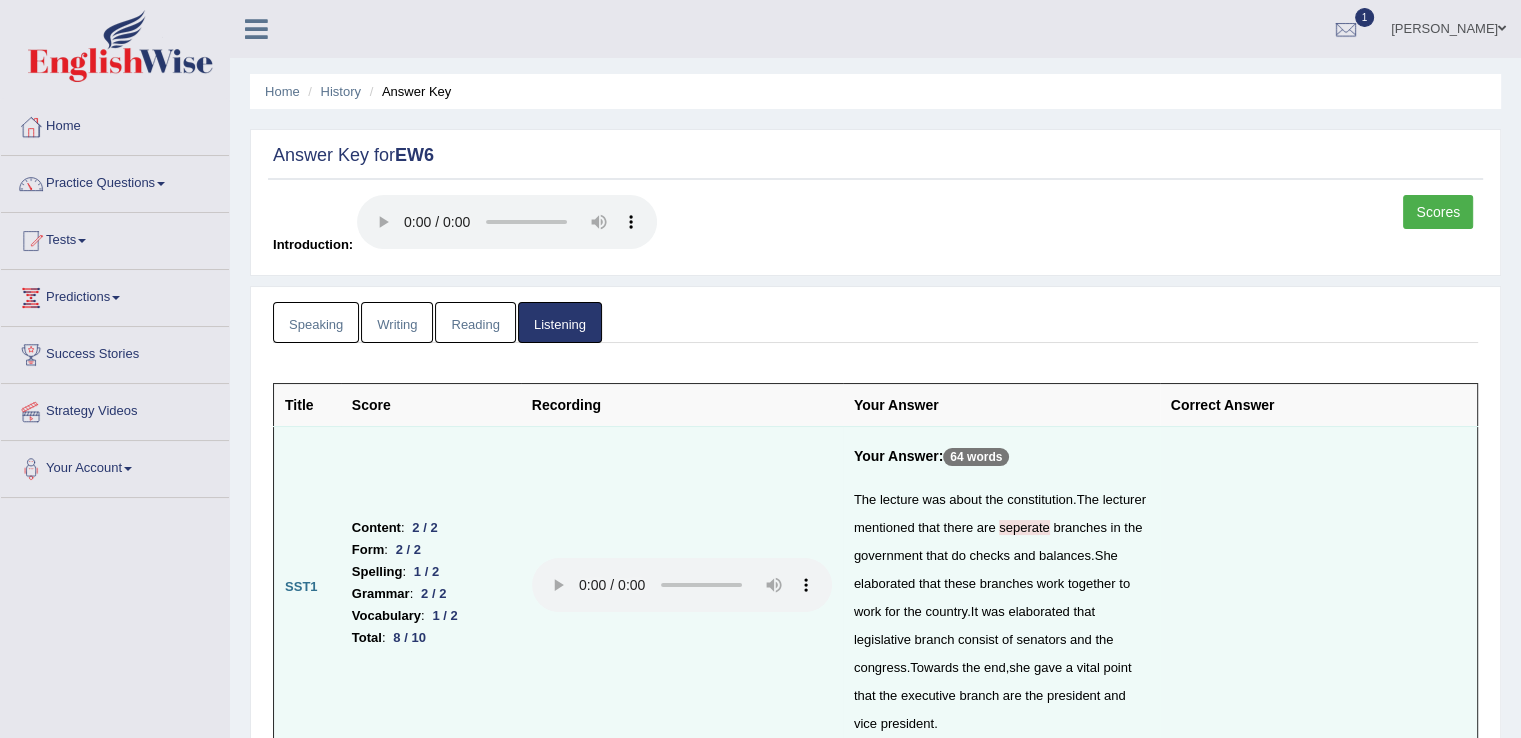 click on "Reading" at bounding box center (475, 322) 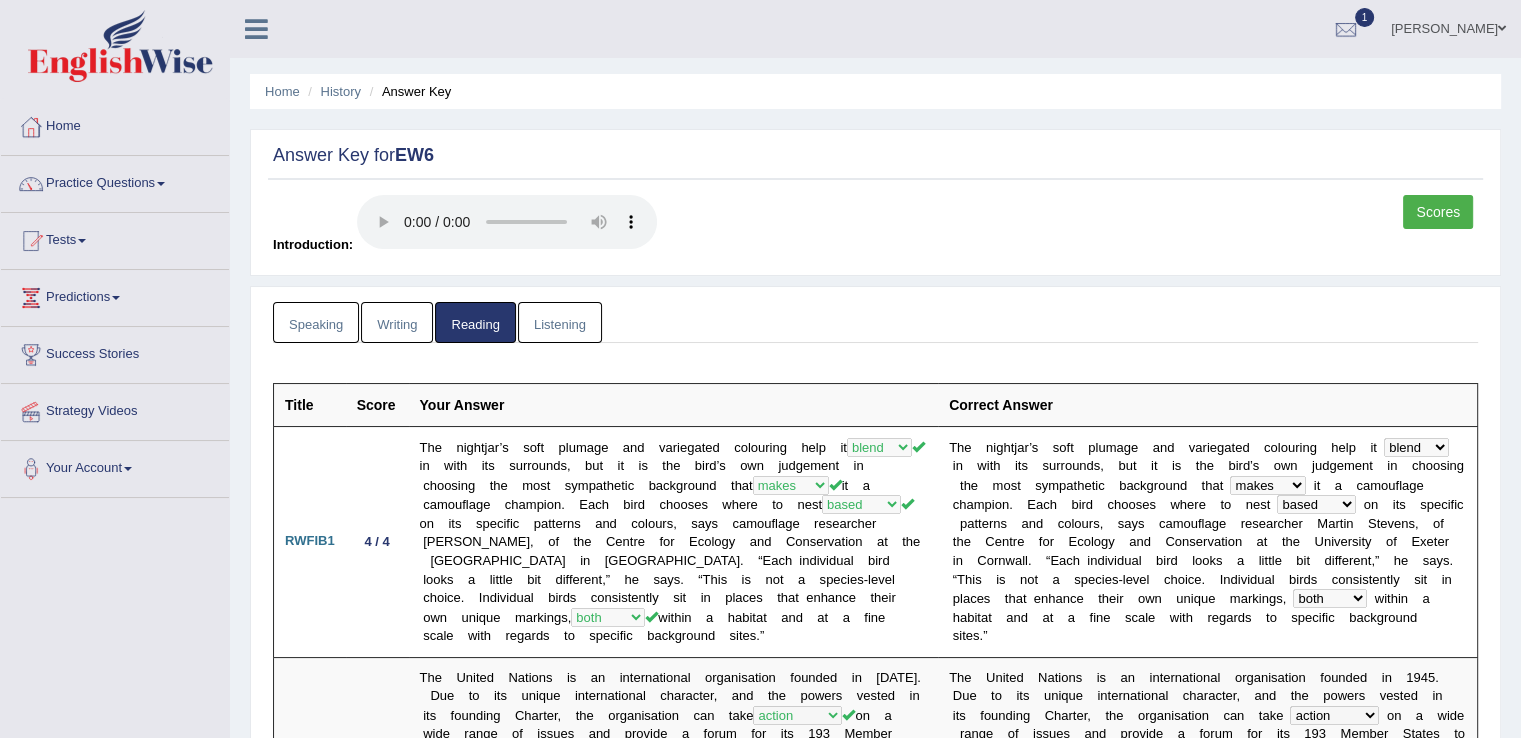 click on "Scores" at bounding box center [1438, 212] 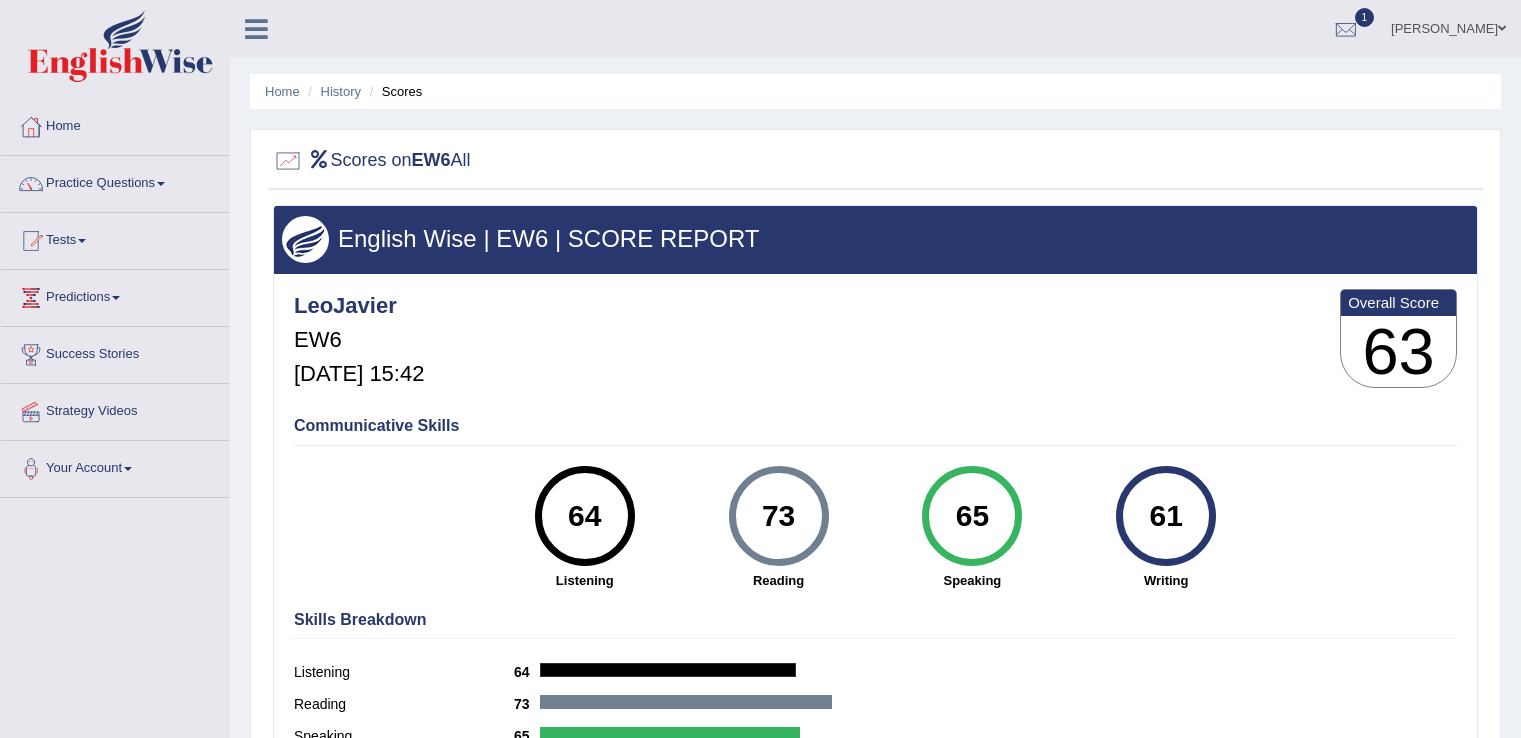 scroll, scrollTop: 0, scrollLeft: 0, axis: both 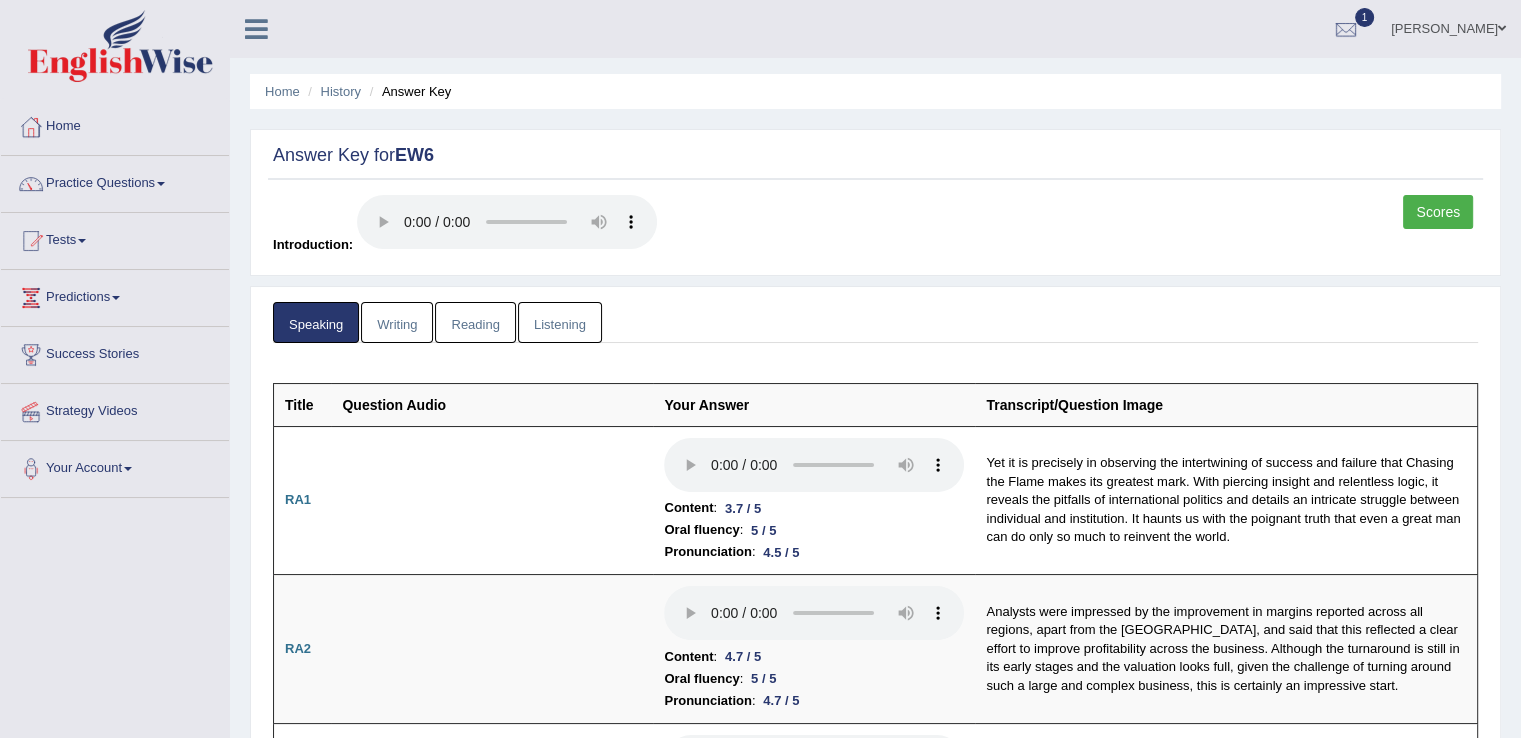 click on "Writing" at bounding box center [397, 322] 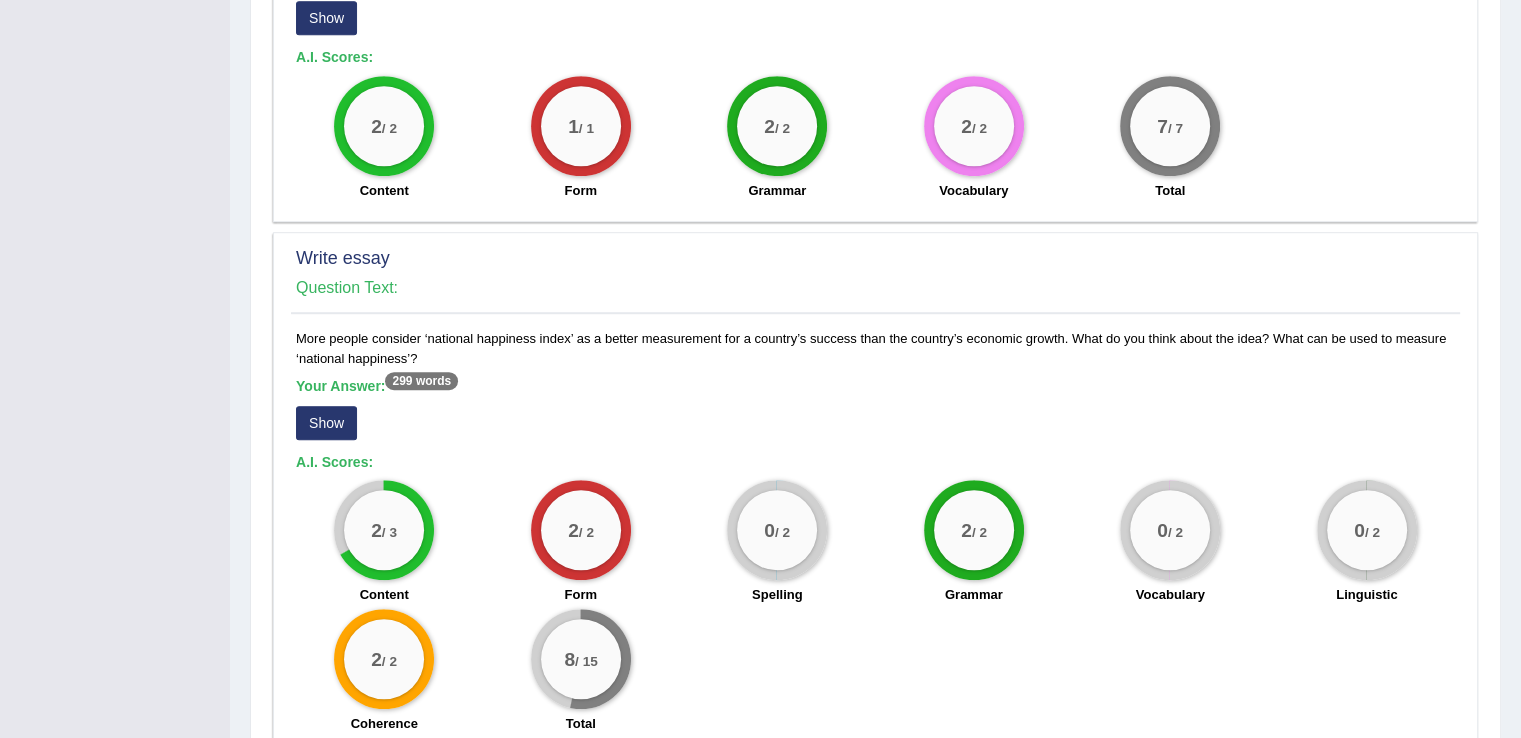 scroll, scrollTop: 1392, scrollLeft: 0, axis: vertical 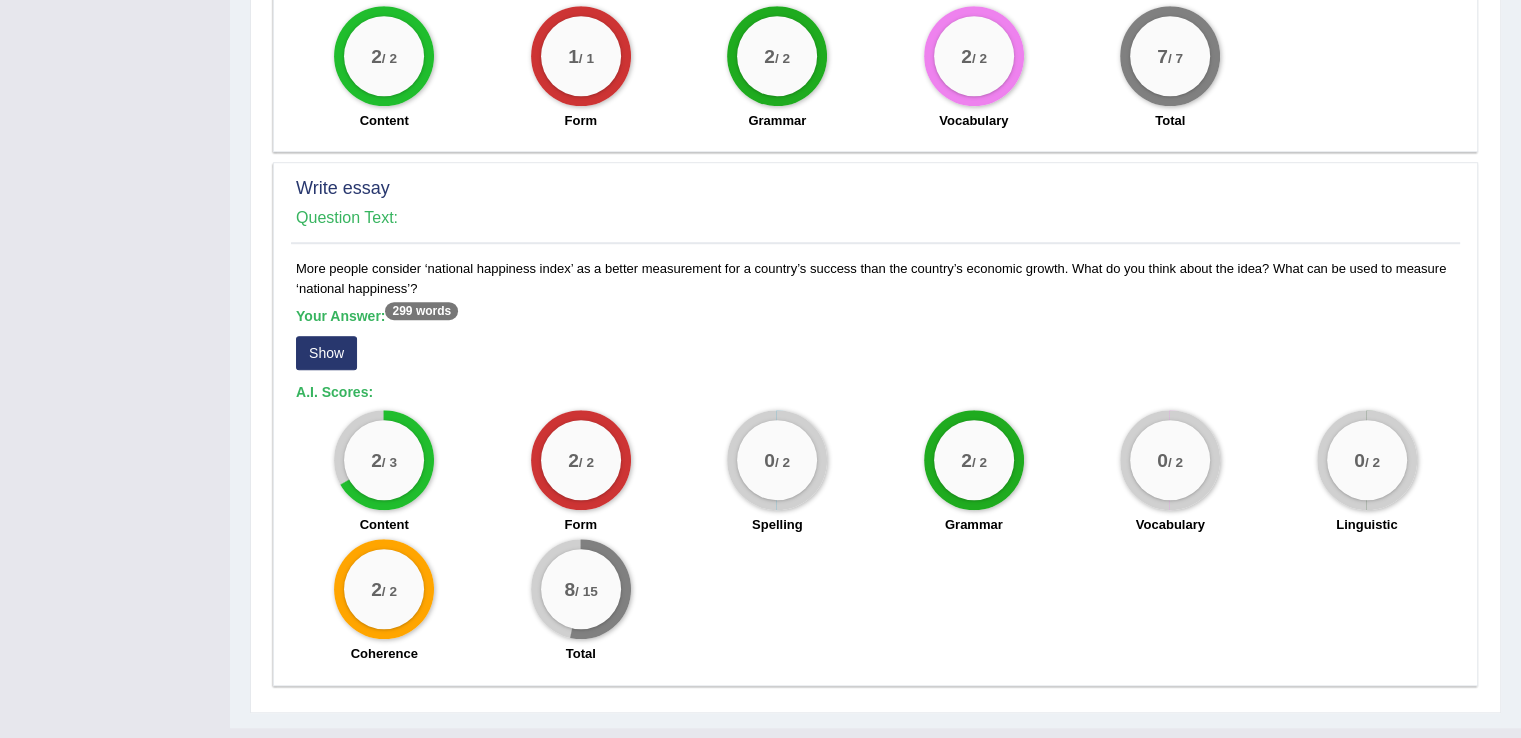 click on "Show" at bounding box center (326, 353) 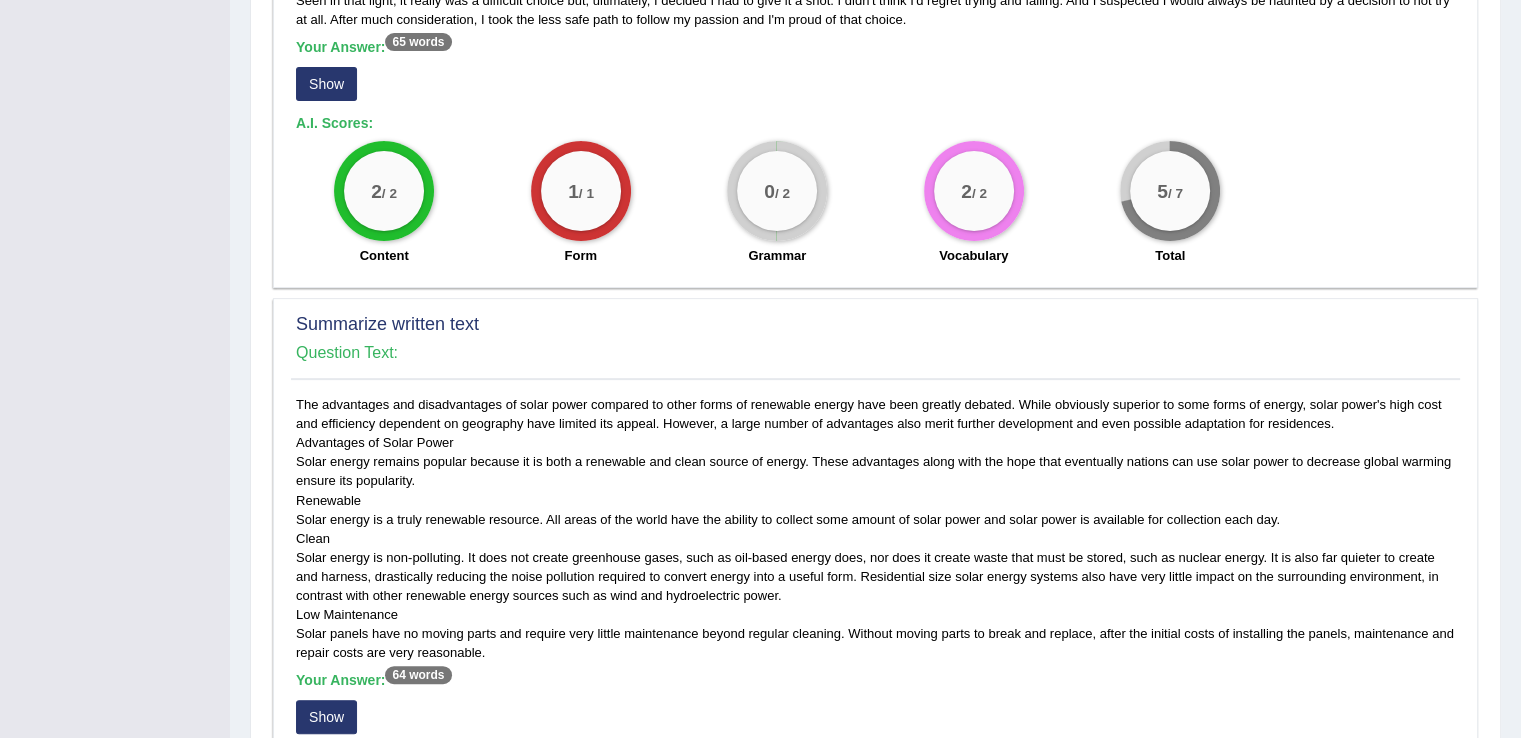 scroll, scrollTop: 471, scrollLeft: 0, axis: vertical 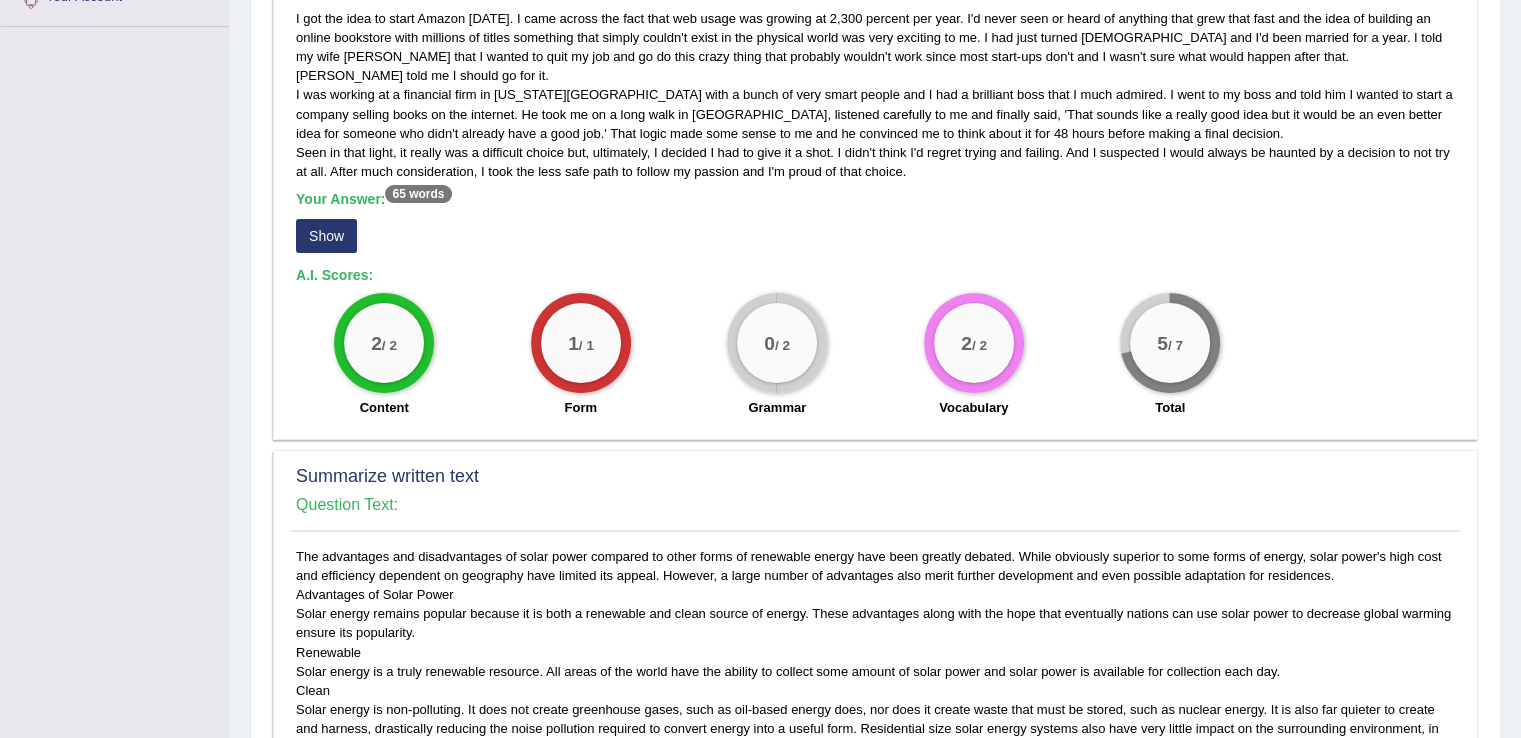 click on "Show" at bounding box center [326, 236] 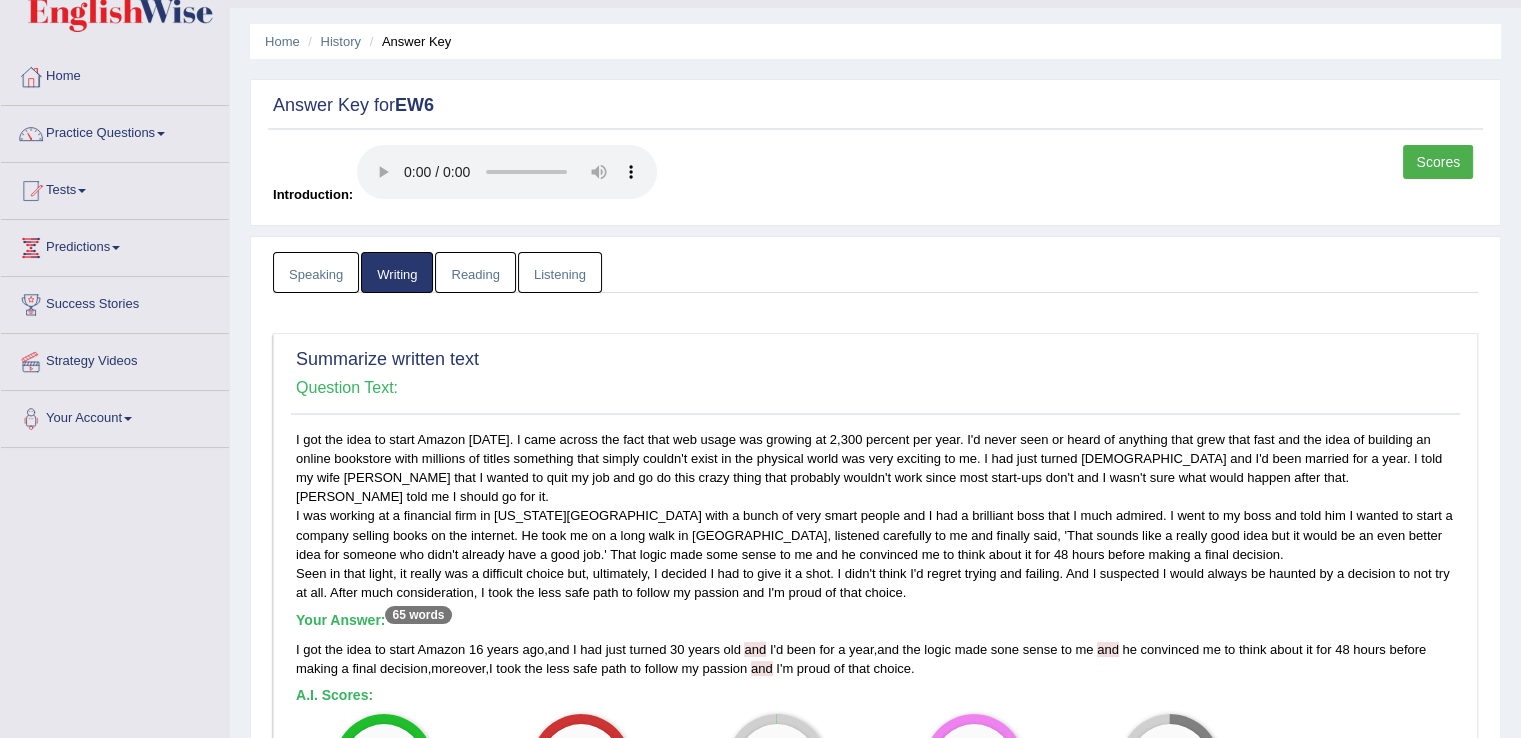 scroll, scrollTop: 0, scrollLeft: 0, axis: both 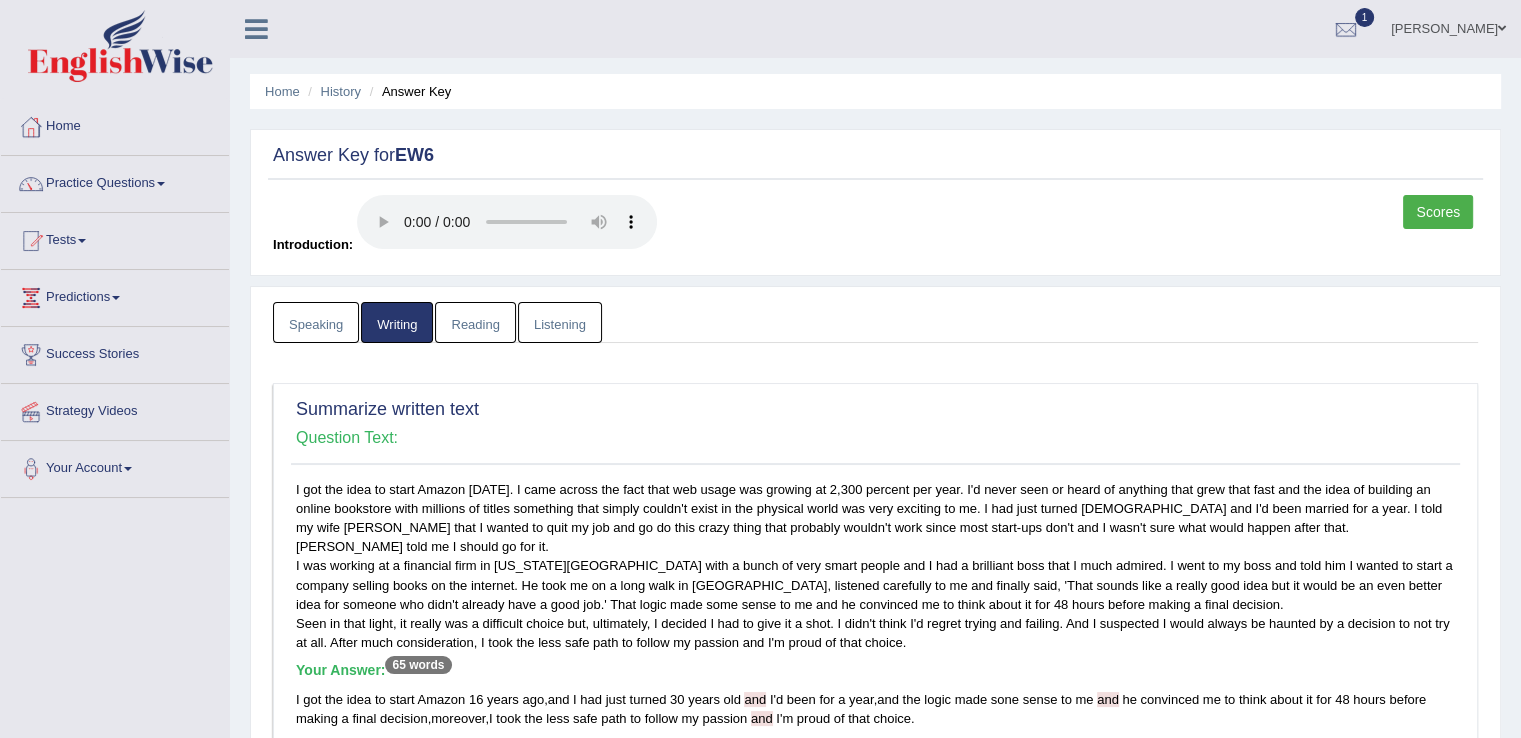 click on "Reading" at bounding box center [475, 322] 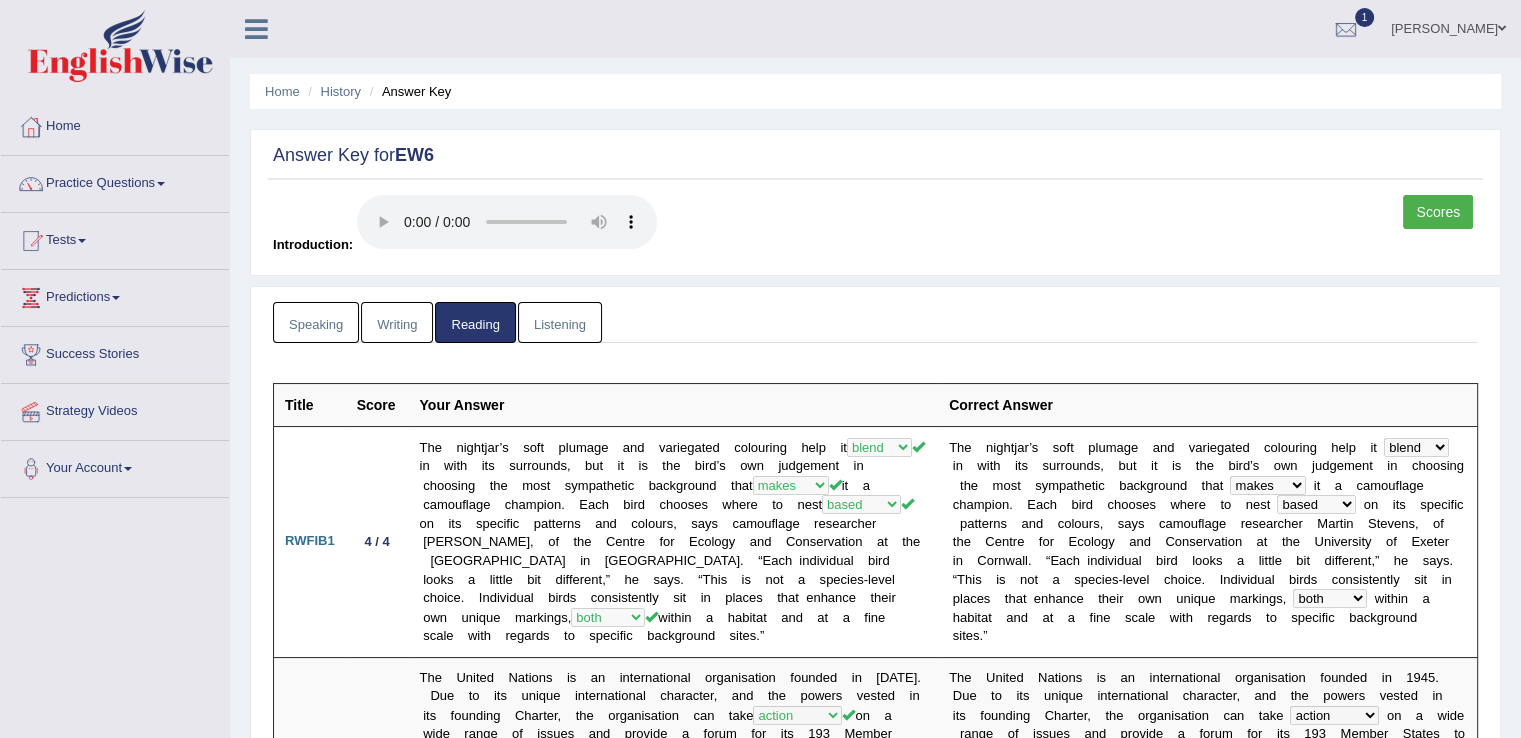 click on "Listening" at bounding box center [560, 322] 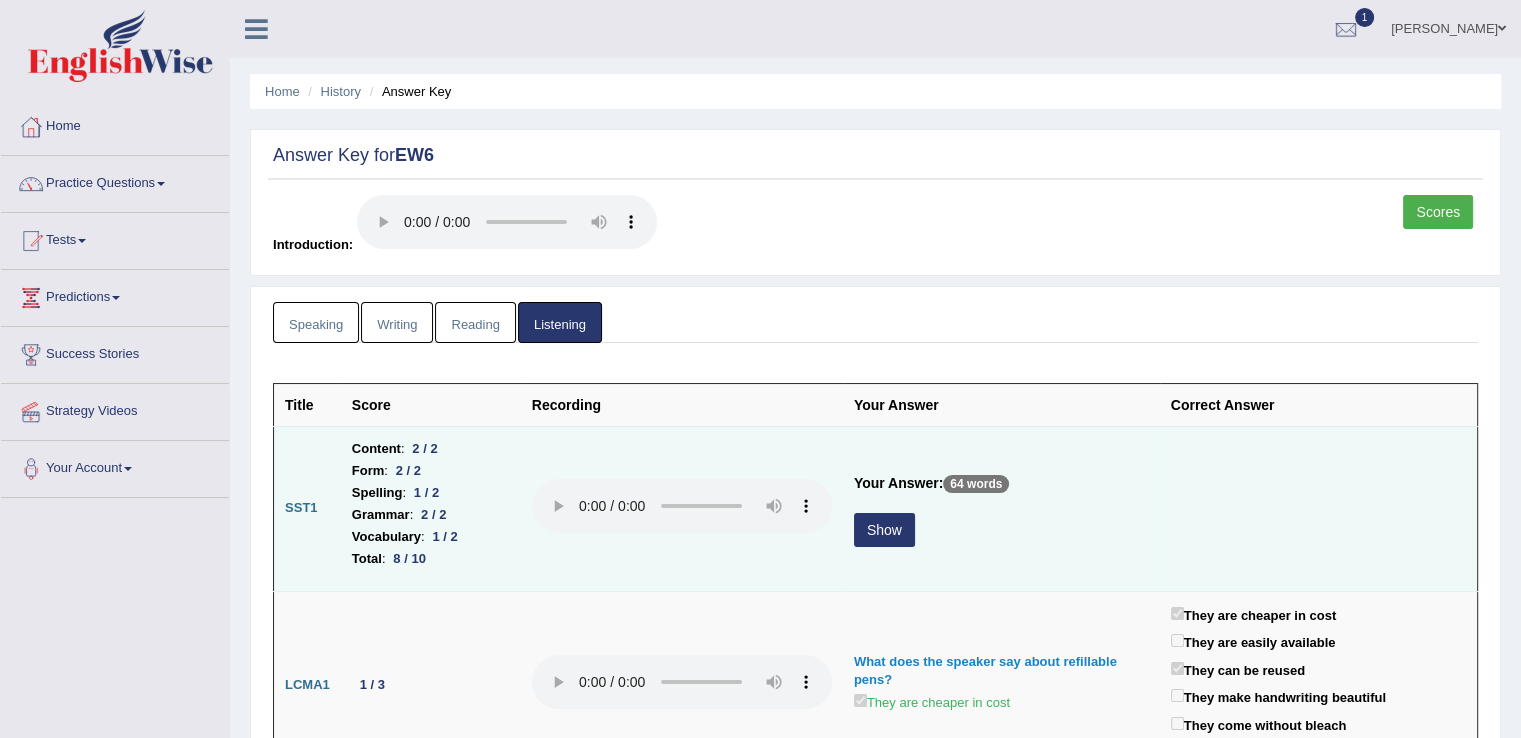 click on "Show" at bounding box center [884, 530] 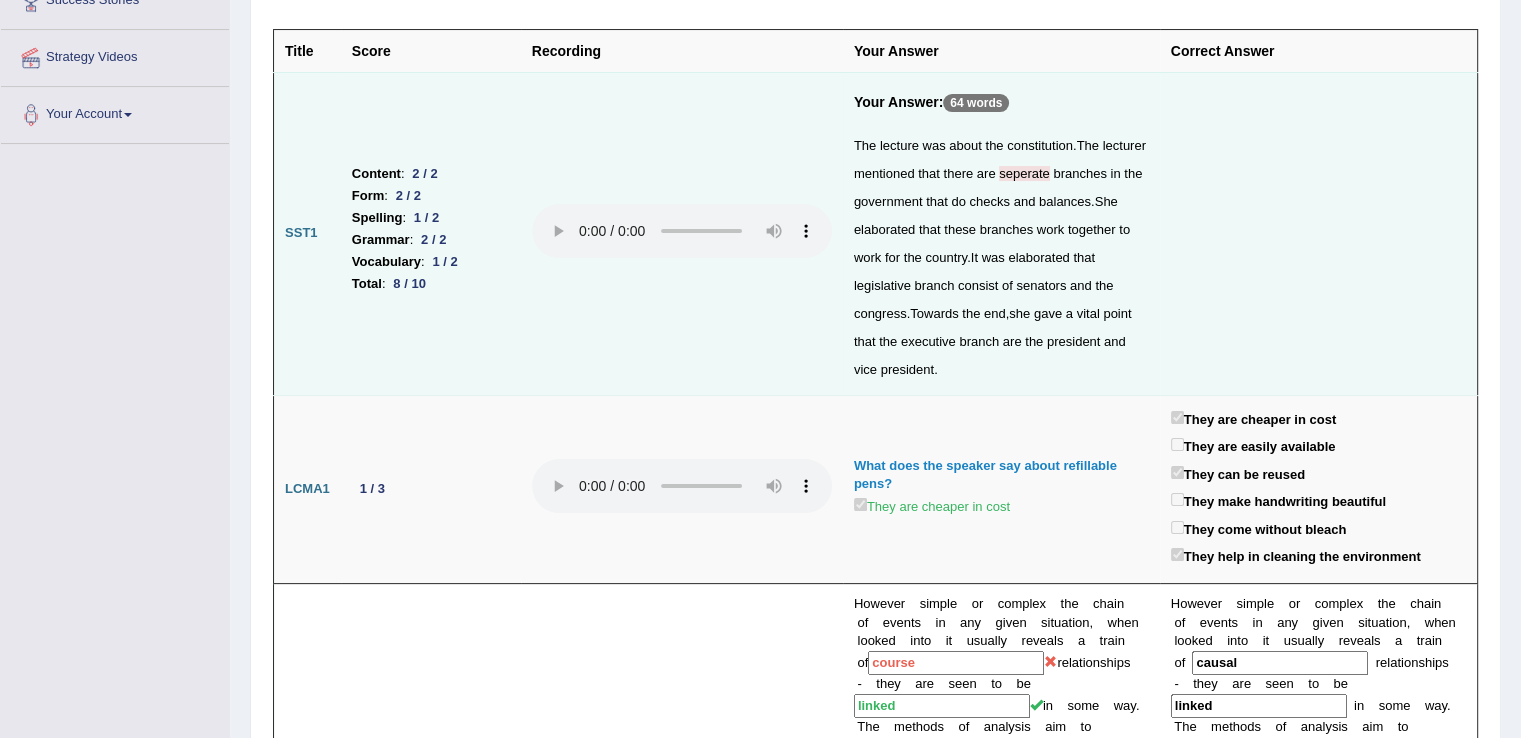 scroll, scrollTop: 0, scrollLeft: 0, axis: both 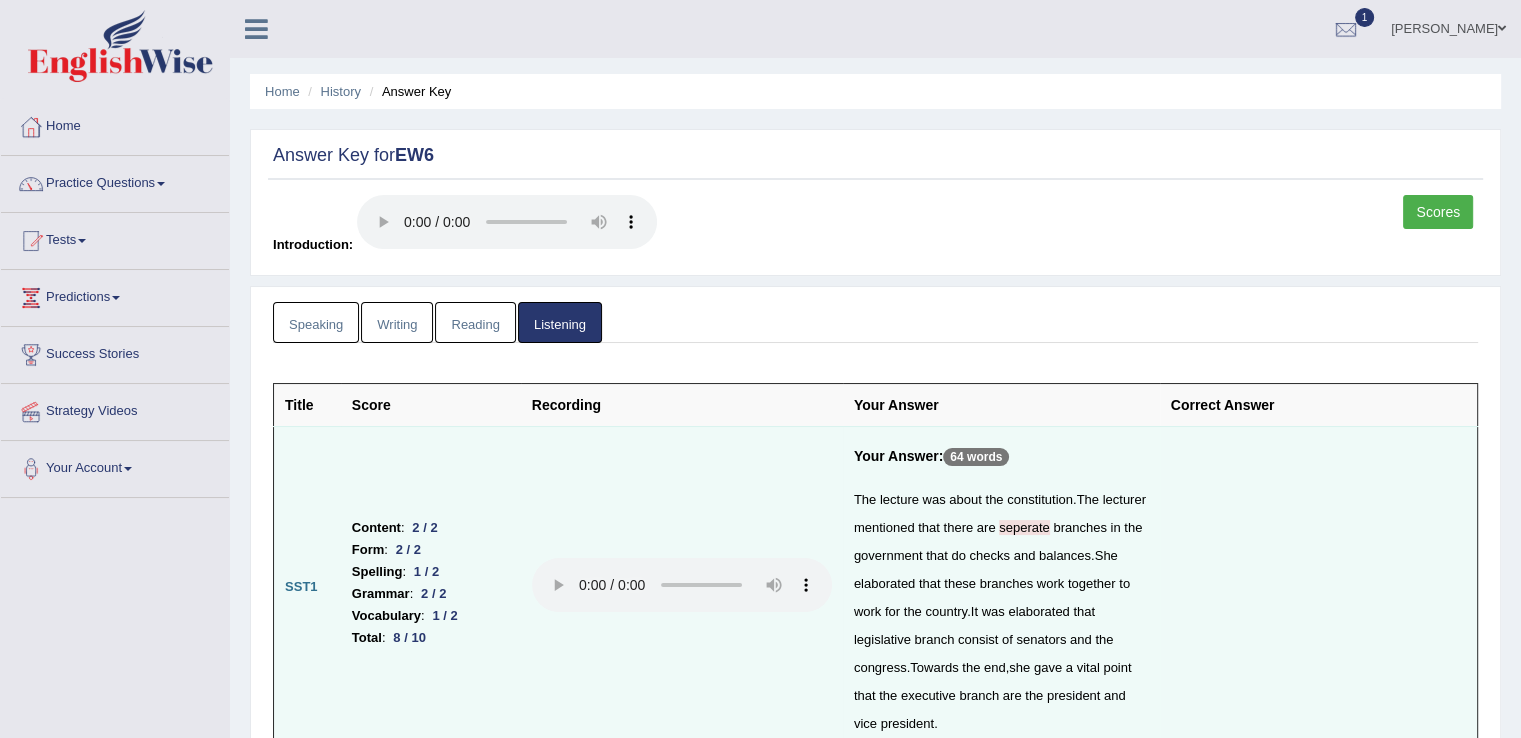 click on "Scores" at bounding box center [1438, 212] 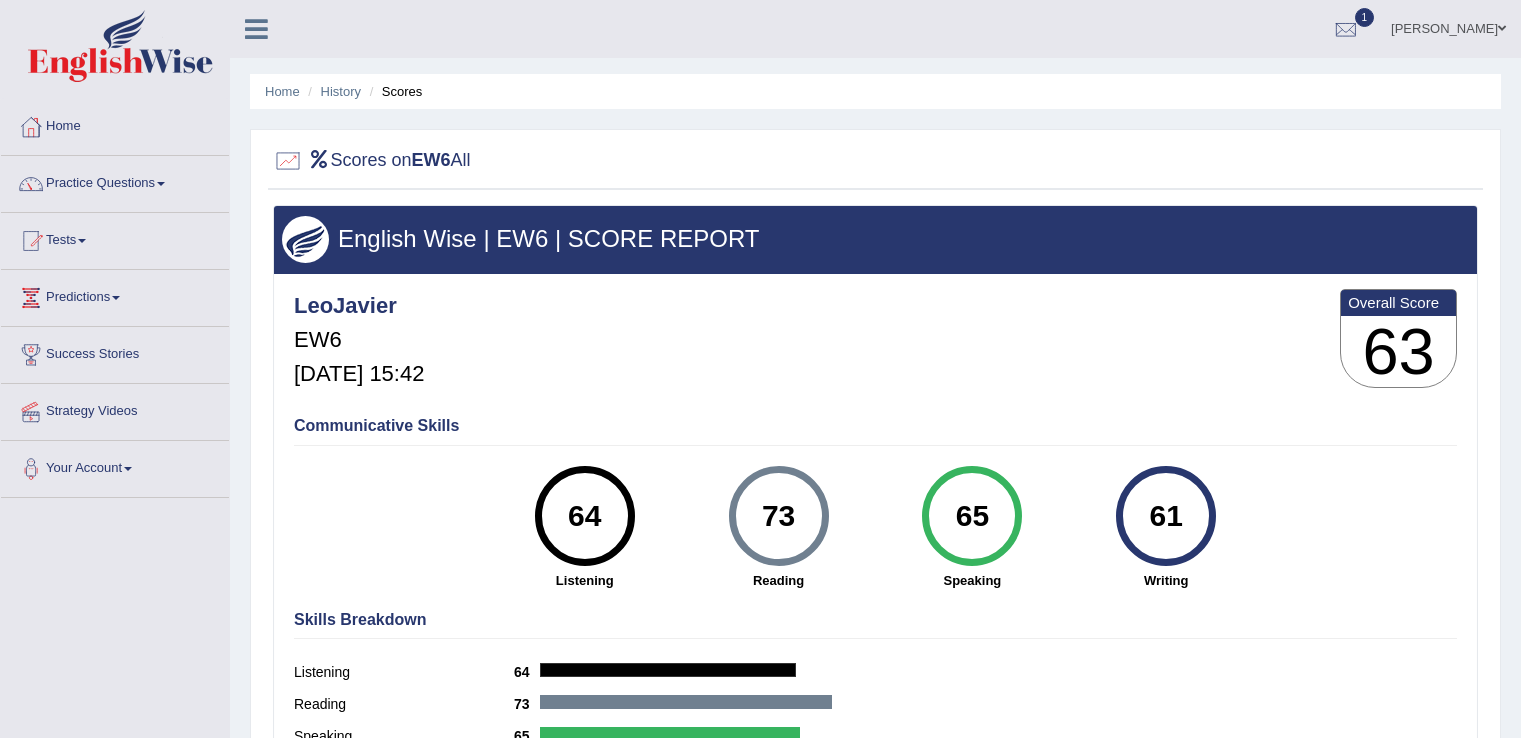 scroll, scrollTop: 0, scrollLeft: 0, axis: both 